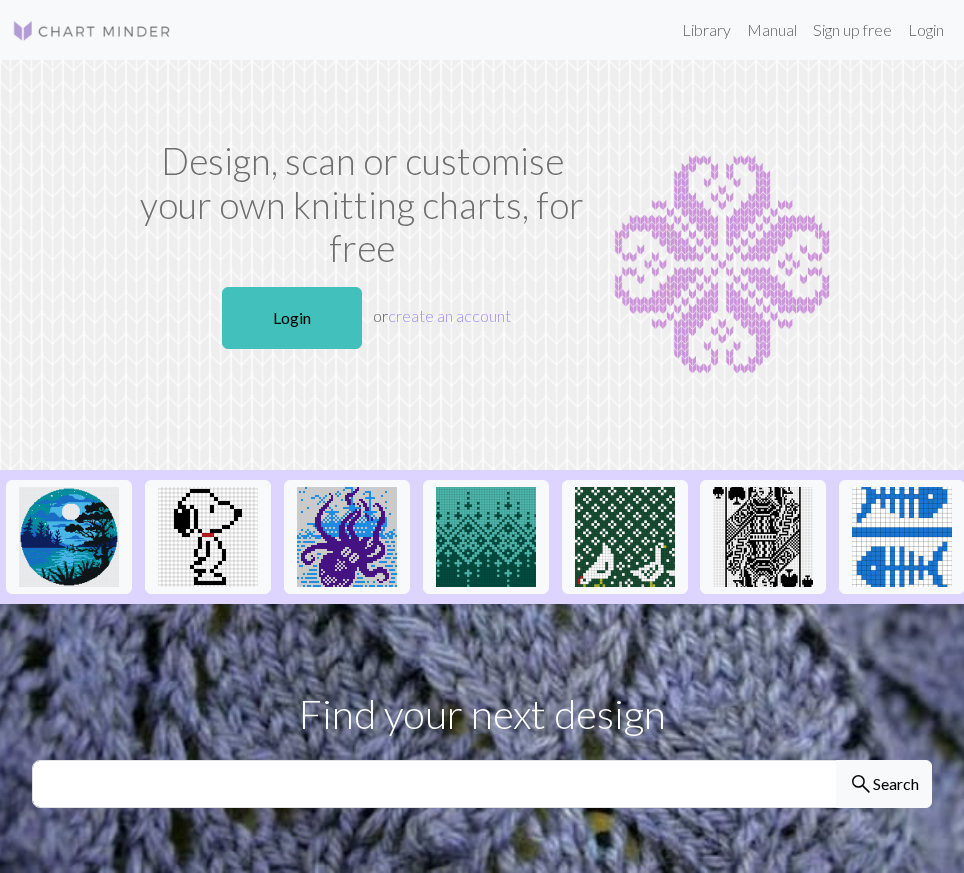 scroll, scrollTop: 0, scrollLeft: 0, axis: both 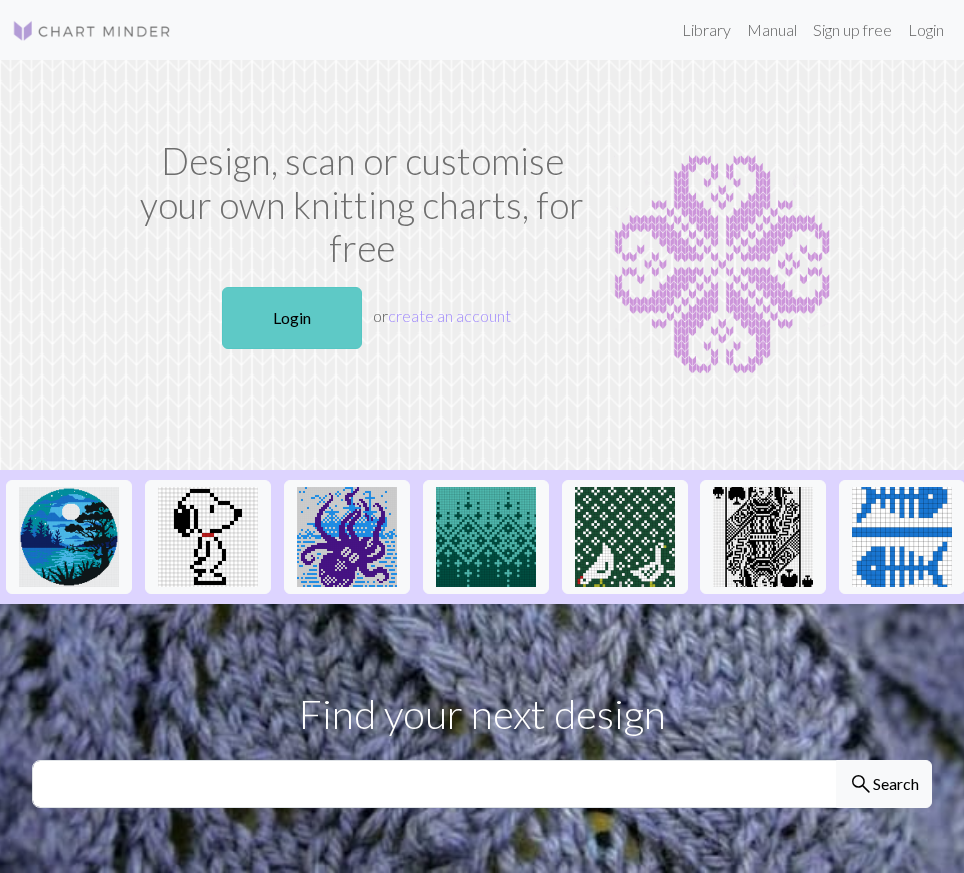 click on "Login" at bounding box center (292, 318) 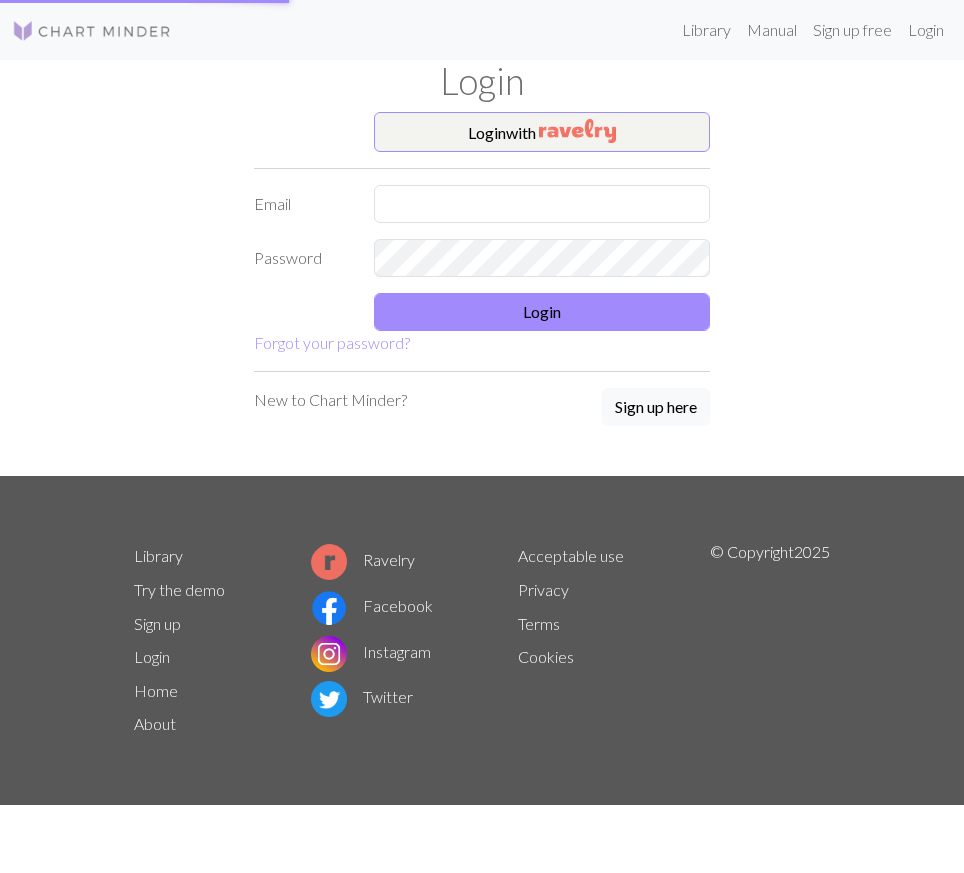 scroll, scrollTop: 0, scrollLeft: 0, axis: both 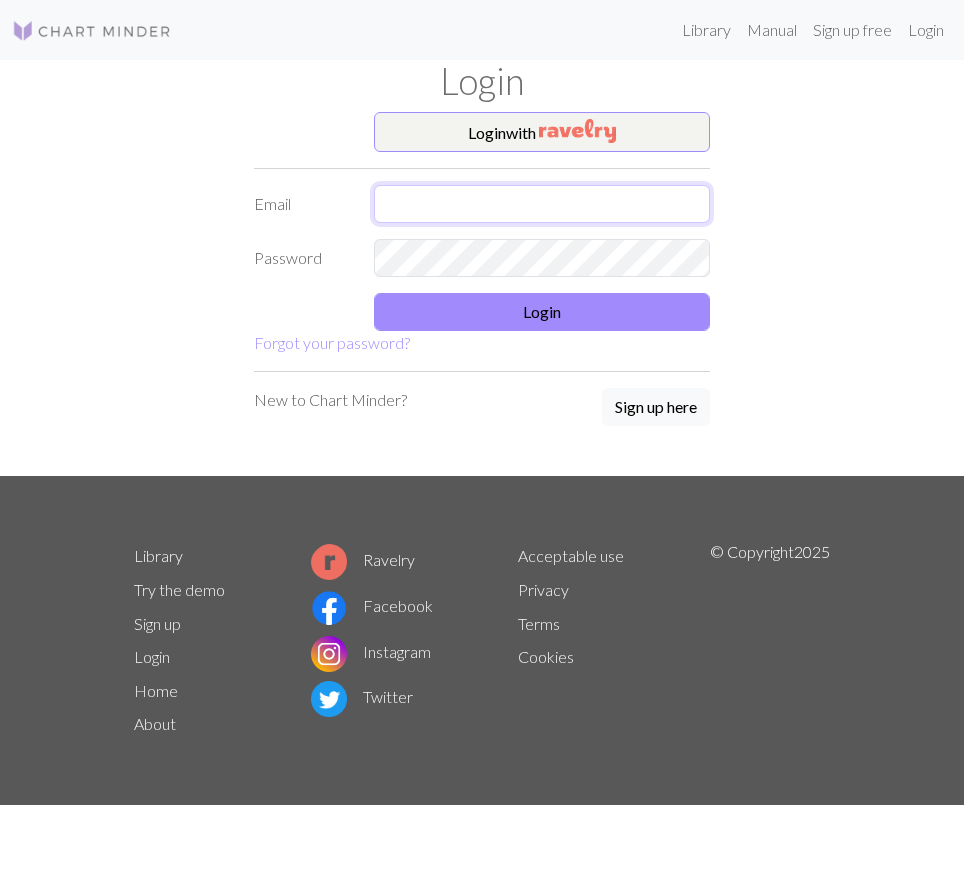 click at bounding box center [542, 204] 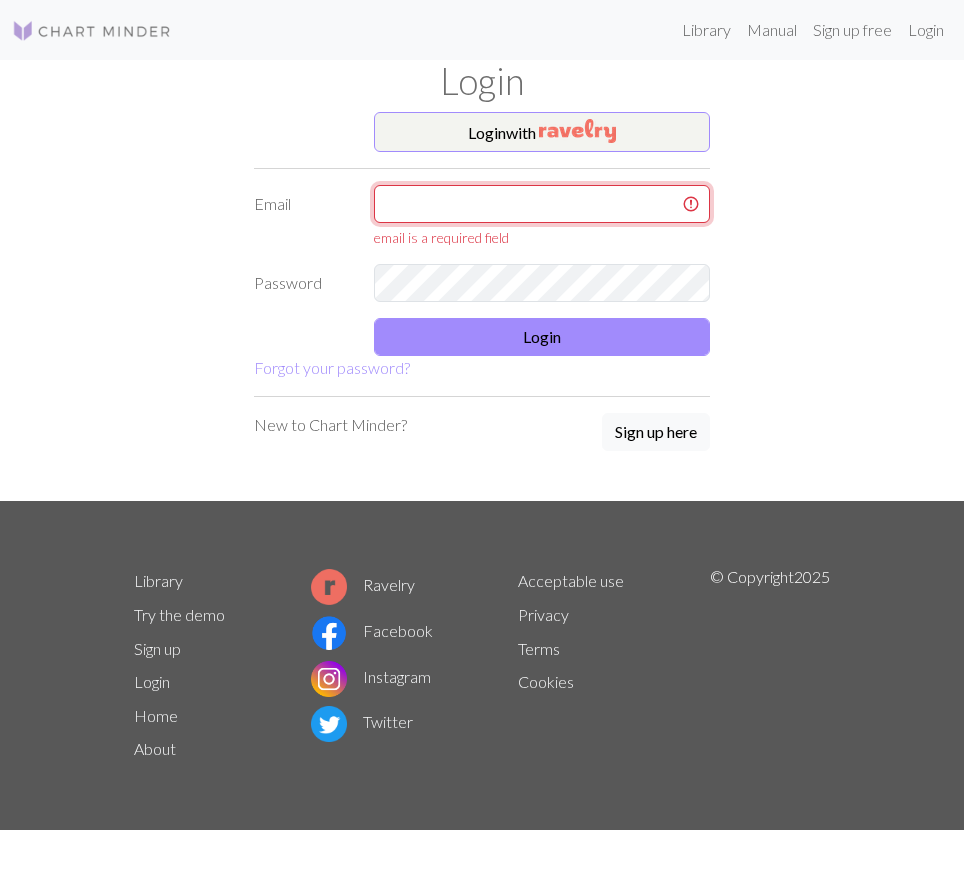 type on "[FIRST][LAST]@example.com" 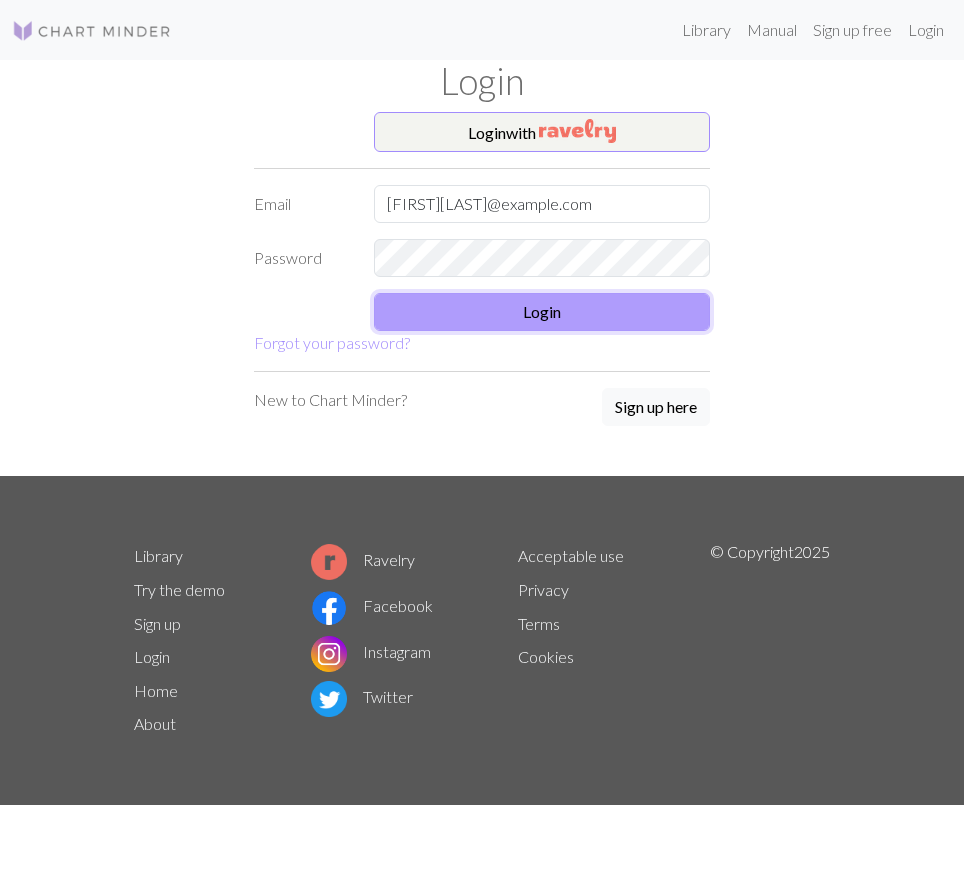 click on "Login" at bounding box center [542, 312] 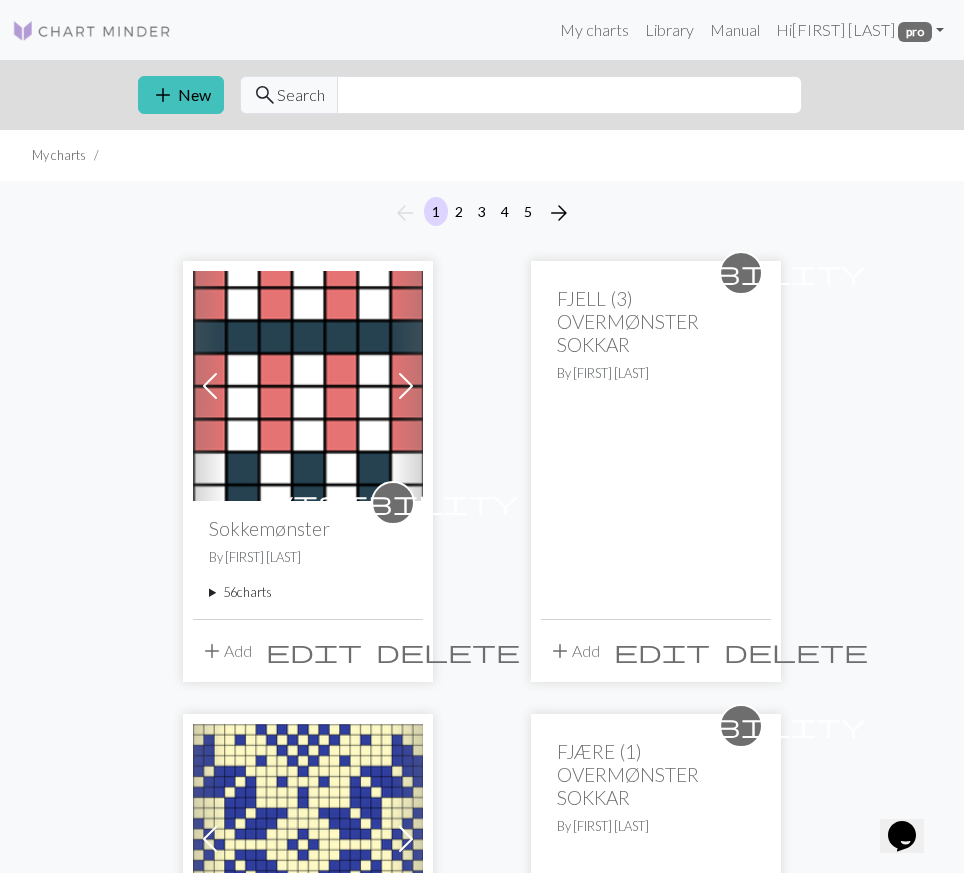 click on "56  charts" at bounding box center [308, 592] 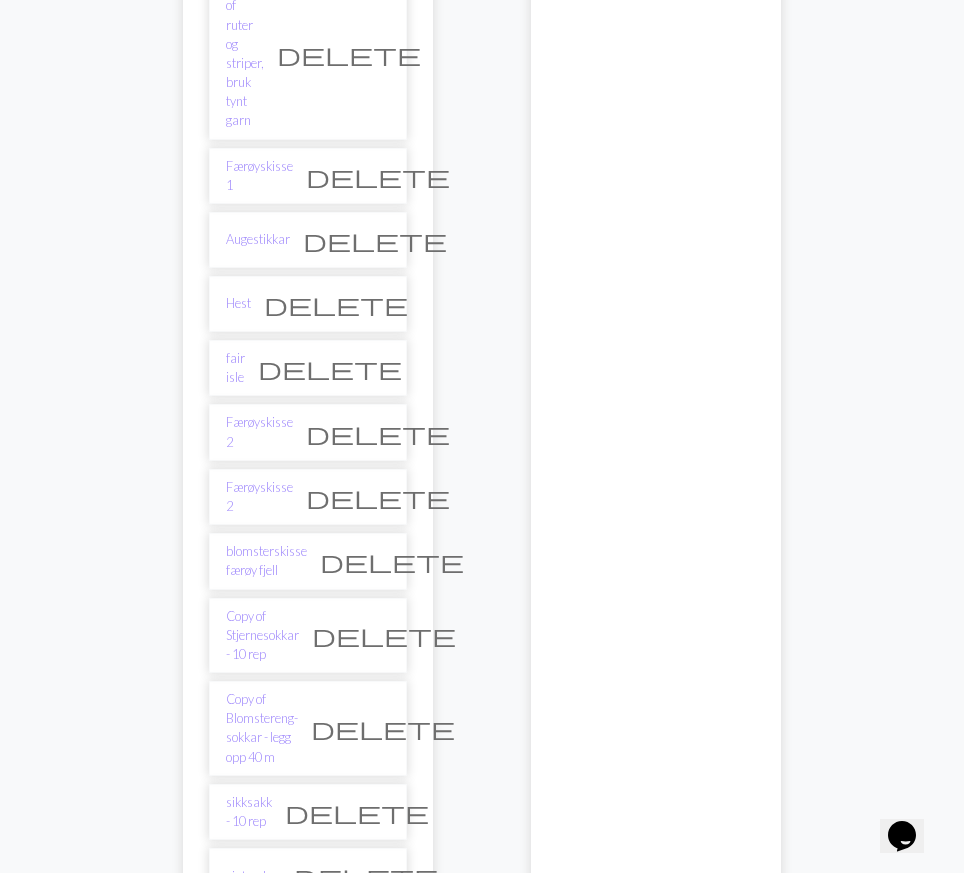 scroll, scrollTop: 3293, scrollLeft: 0, axis: vertical 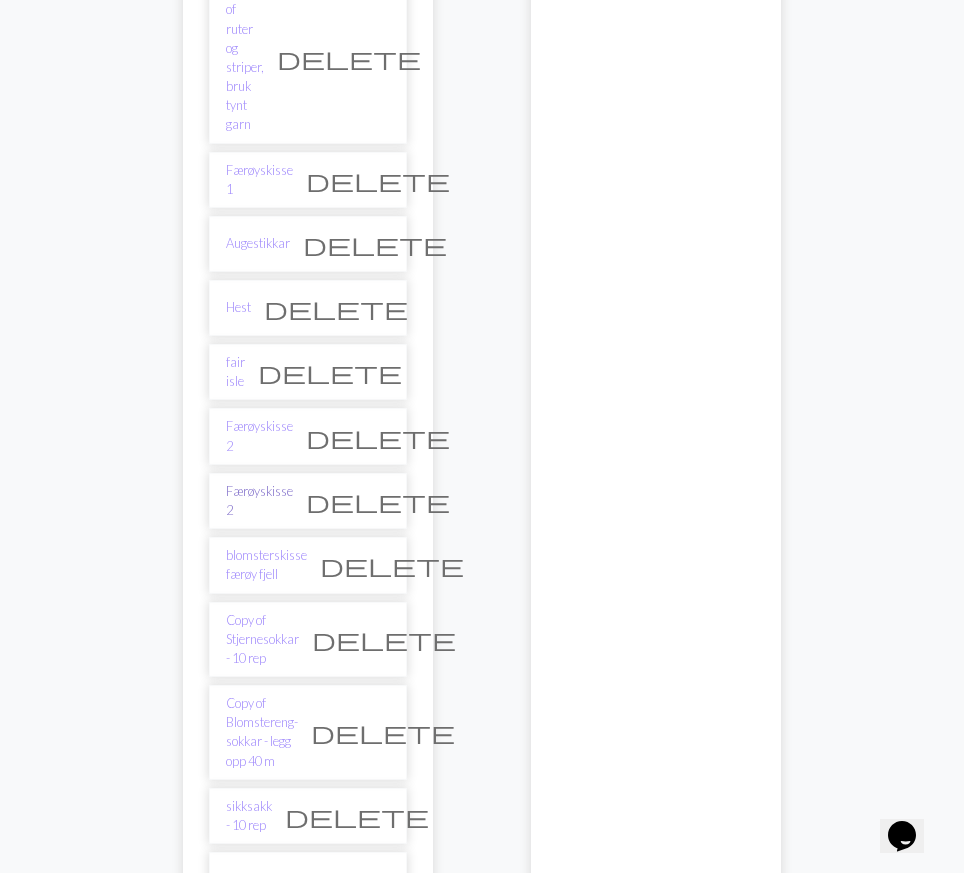 click on "Færøyskisse 2" at bounding box center [259, 501] 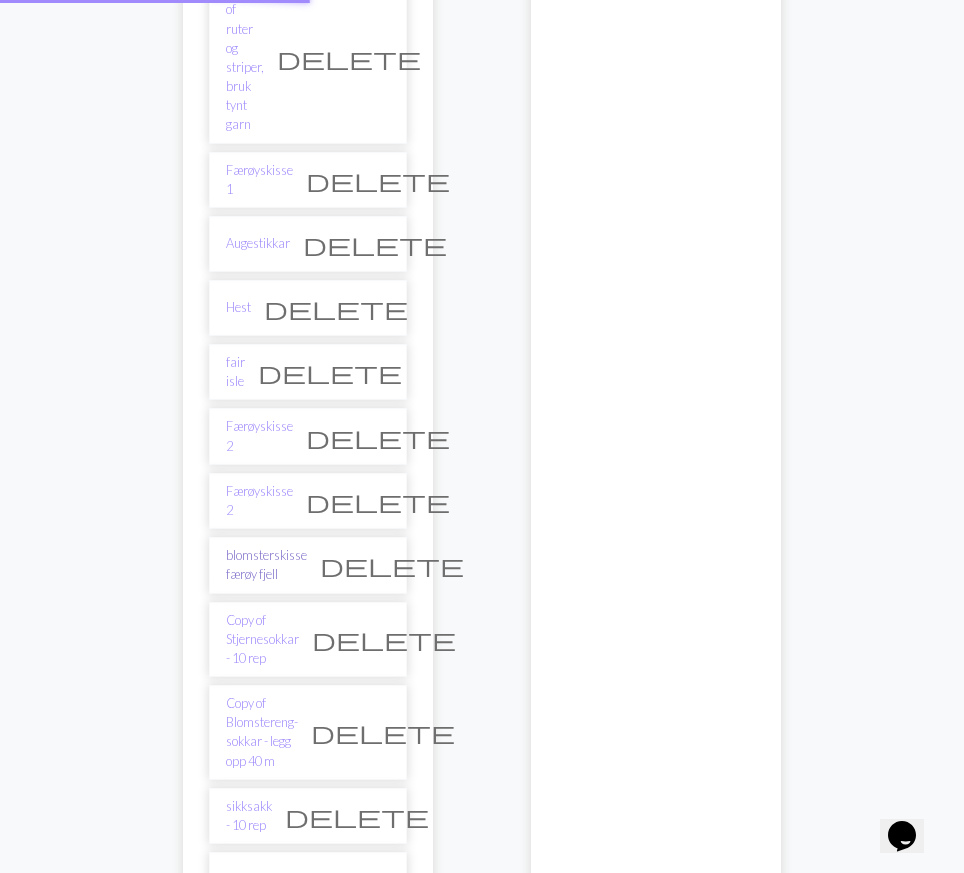 scroll, scrollTop: 0, scrollLeft: 0, axis: both 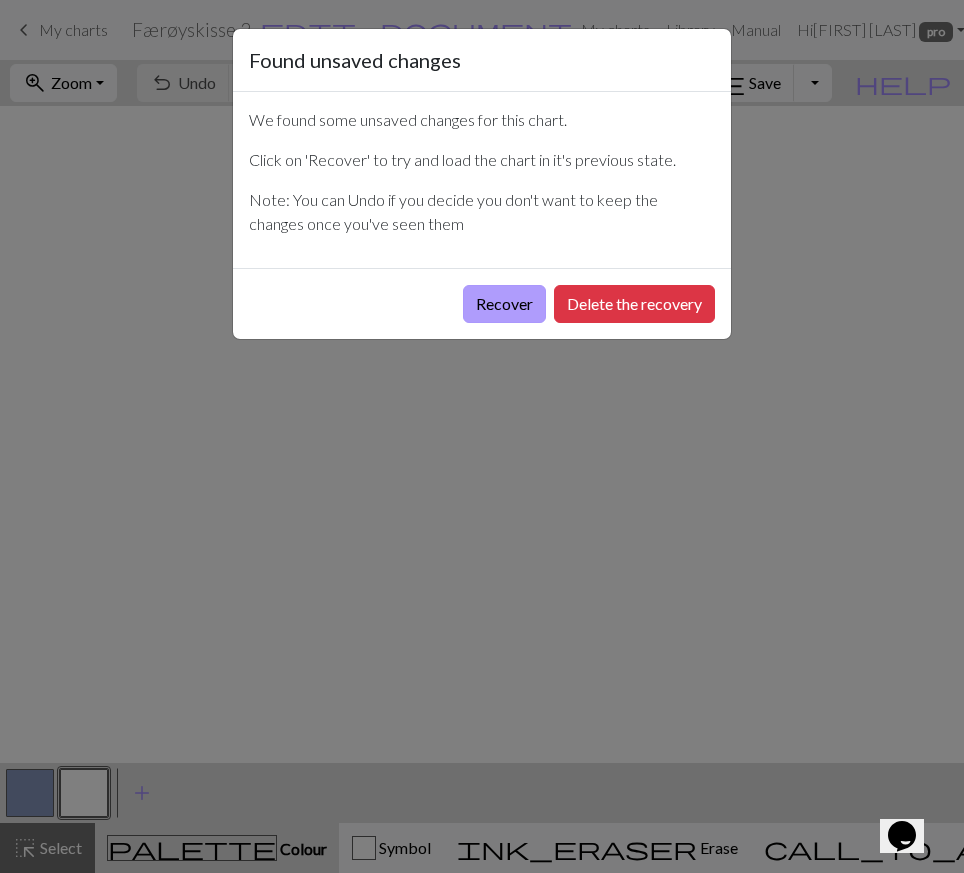click on "Recover" at bounding box center (504, 304) 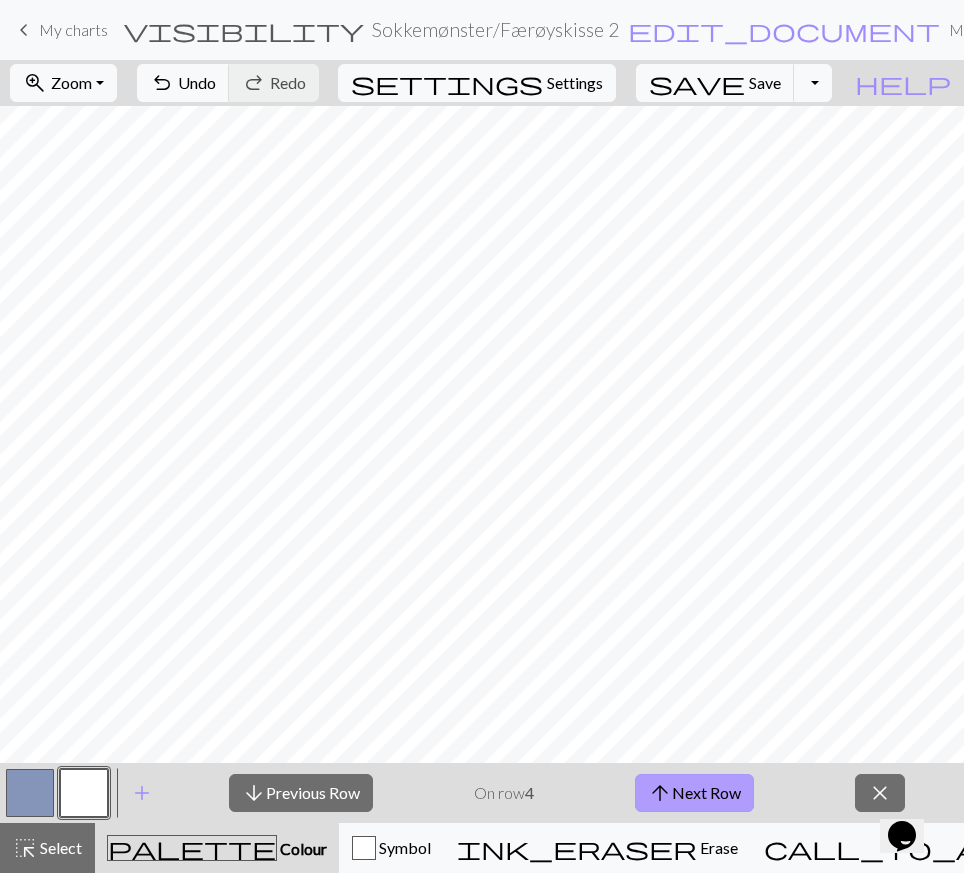 click on "arrow_upward  Next Row" at bounding box center [694, 793] 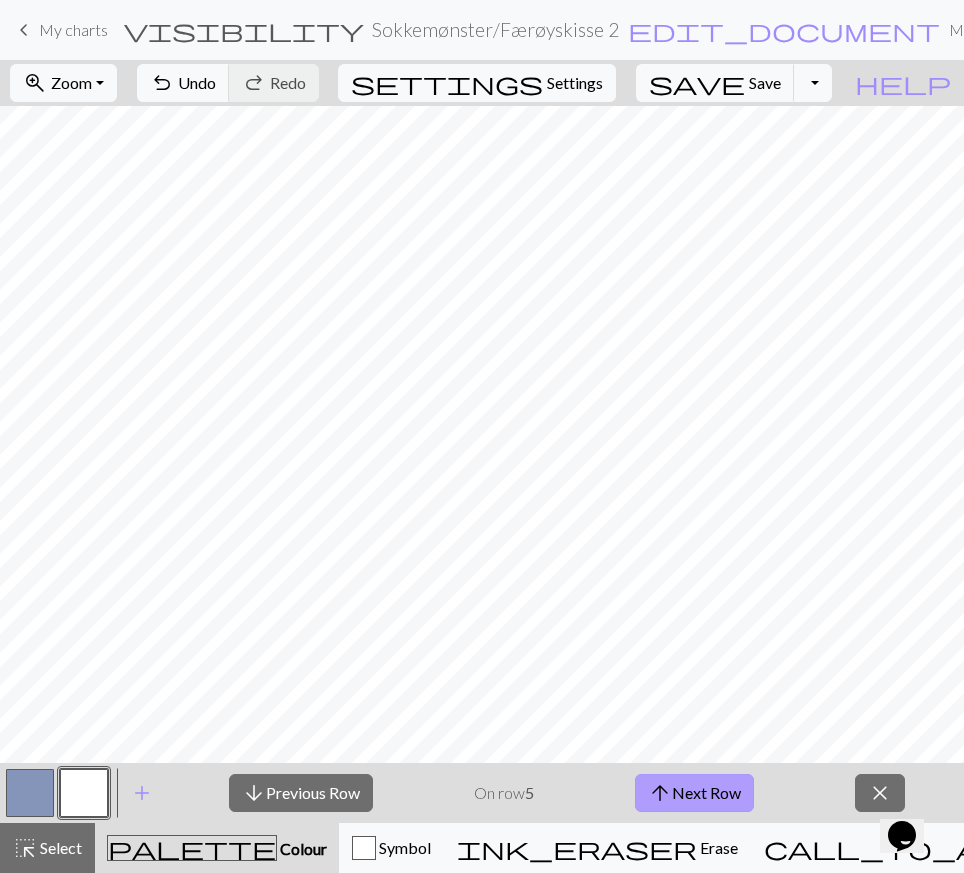 click on "arrow_upward  Next Row" at bounding box center [694, 793] 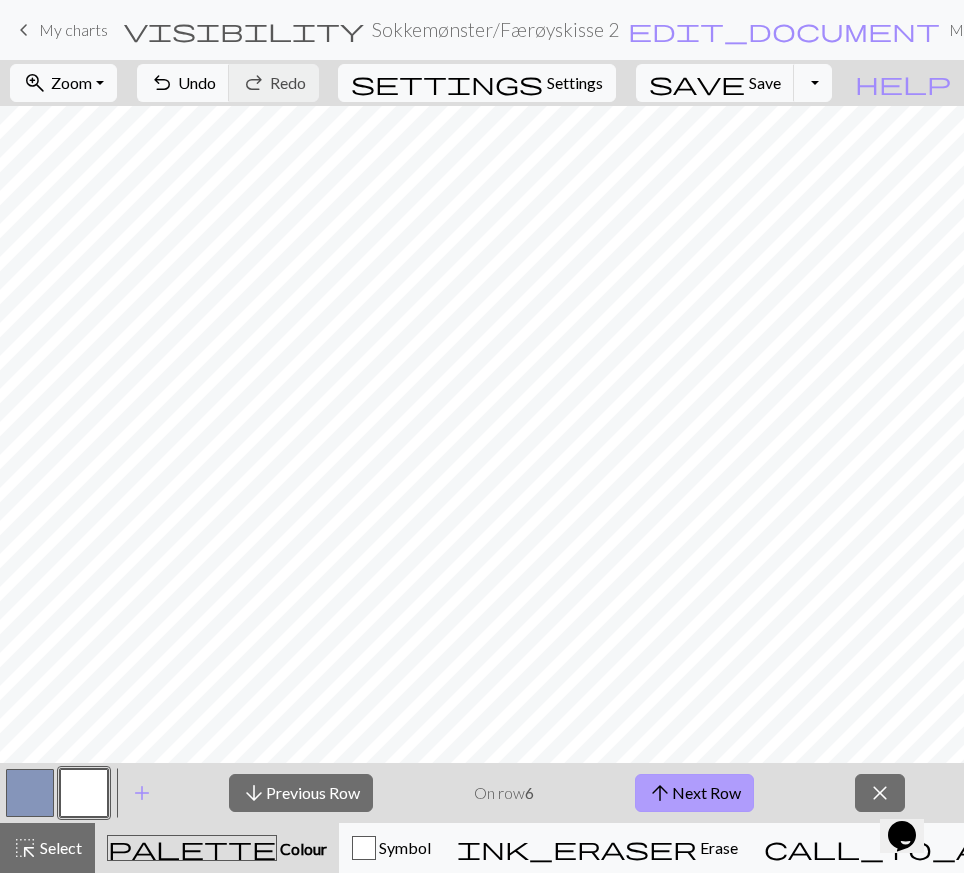 click on "arrow_upward  Next Row" at bounding box center (694, 793) 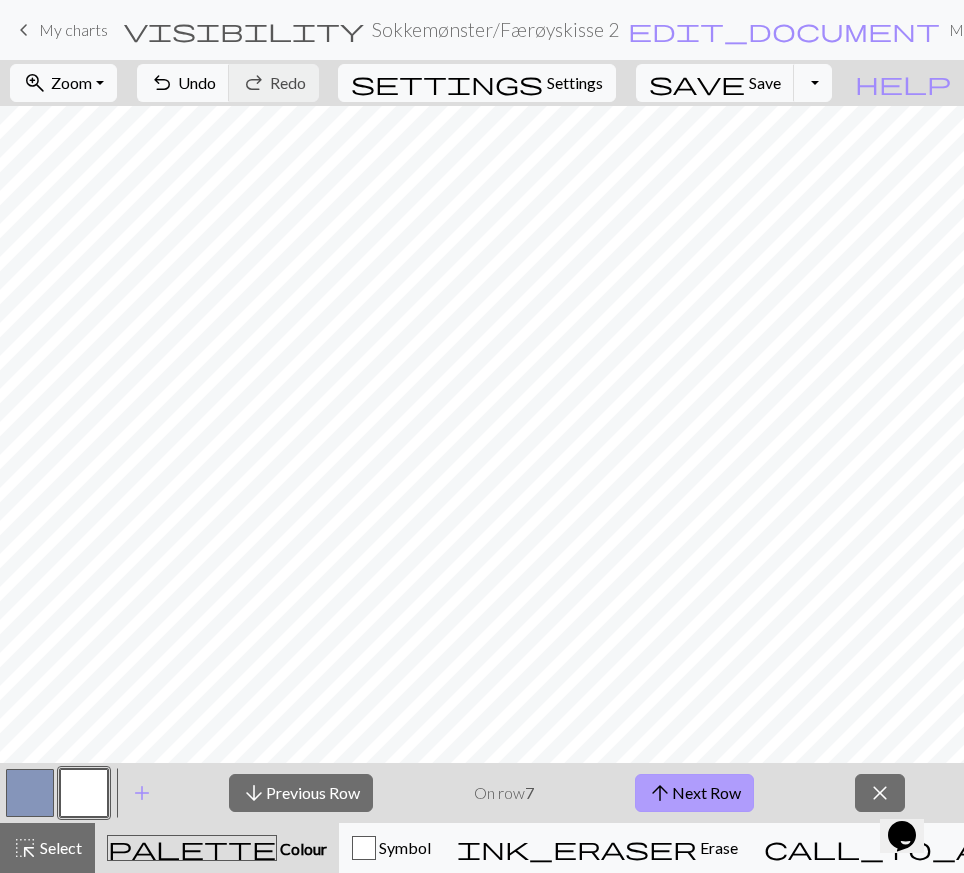 click on "arrow_upward  Next Row" at bounding box center [694, 793] 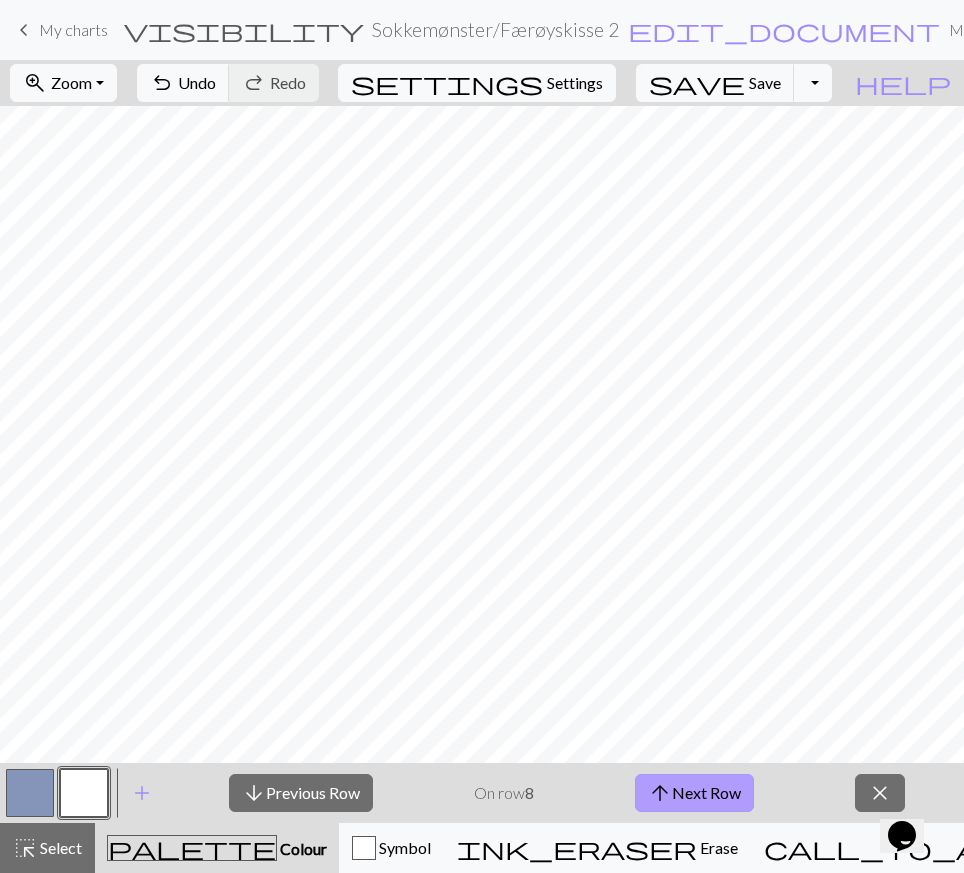 click on "arrow_upward  Next Row" at bounding box center (694, 793) 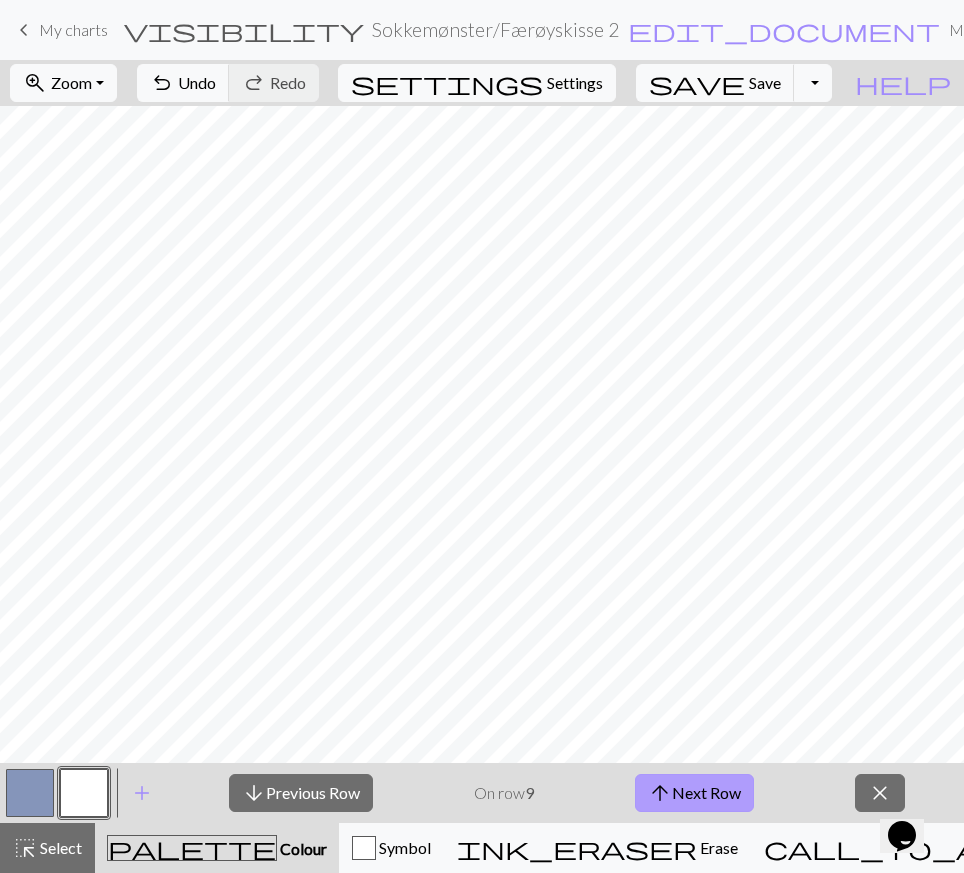 click on "arrow_upward  Next Row" at bounding box center [694, 793] 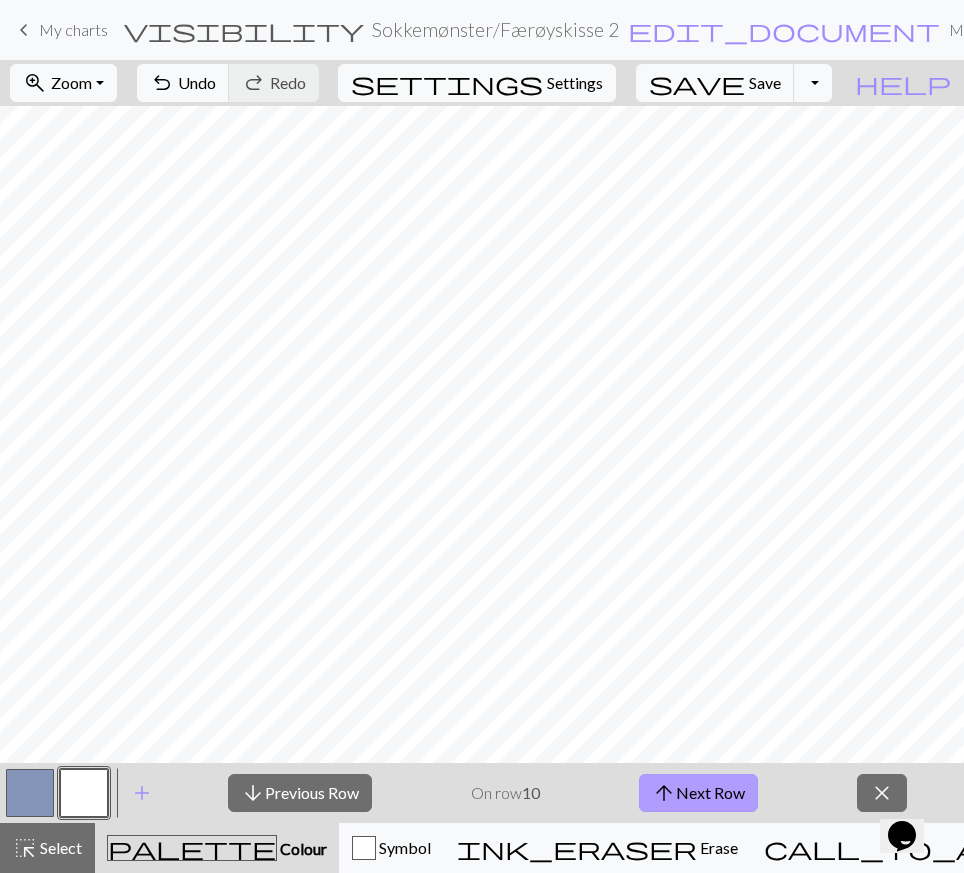 click on "arrow_upward  Next Row" at bounding box center (698, 793) 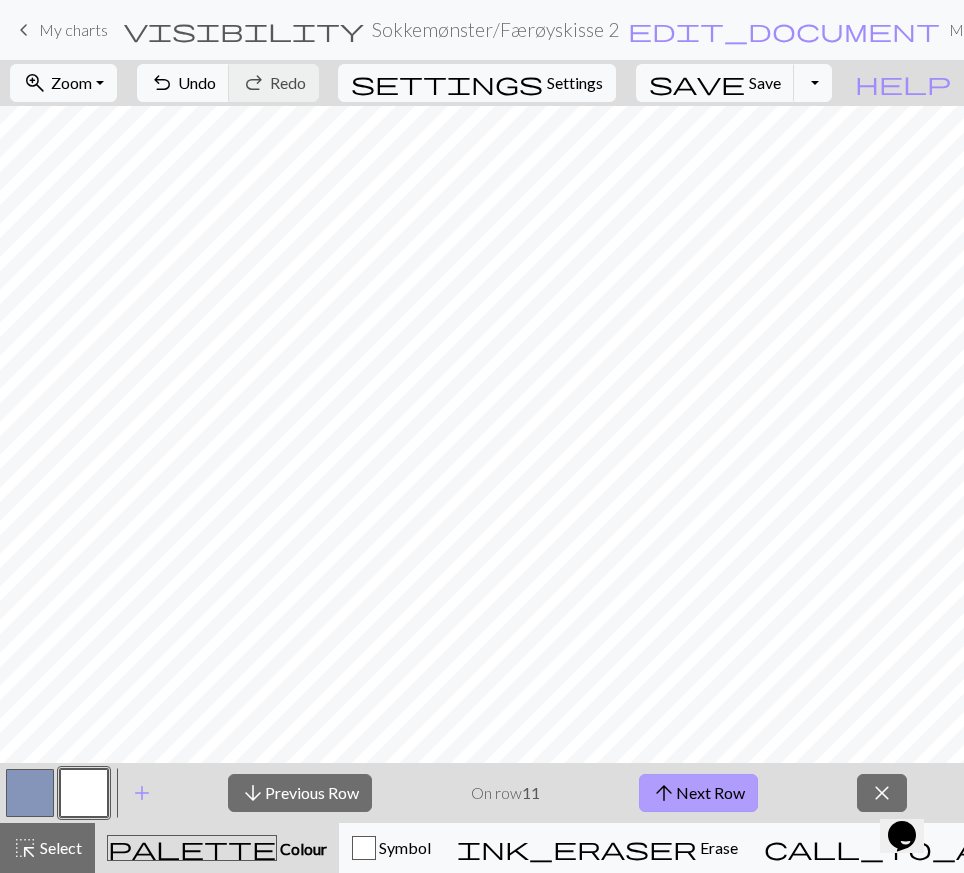 click on "arrow_upward  Next Row" at bounding box center (698, 793) 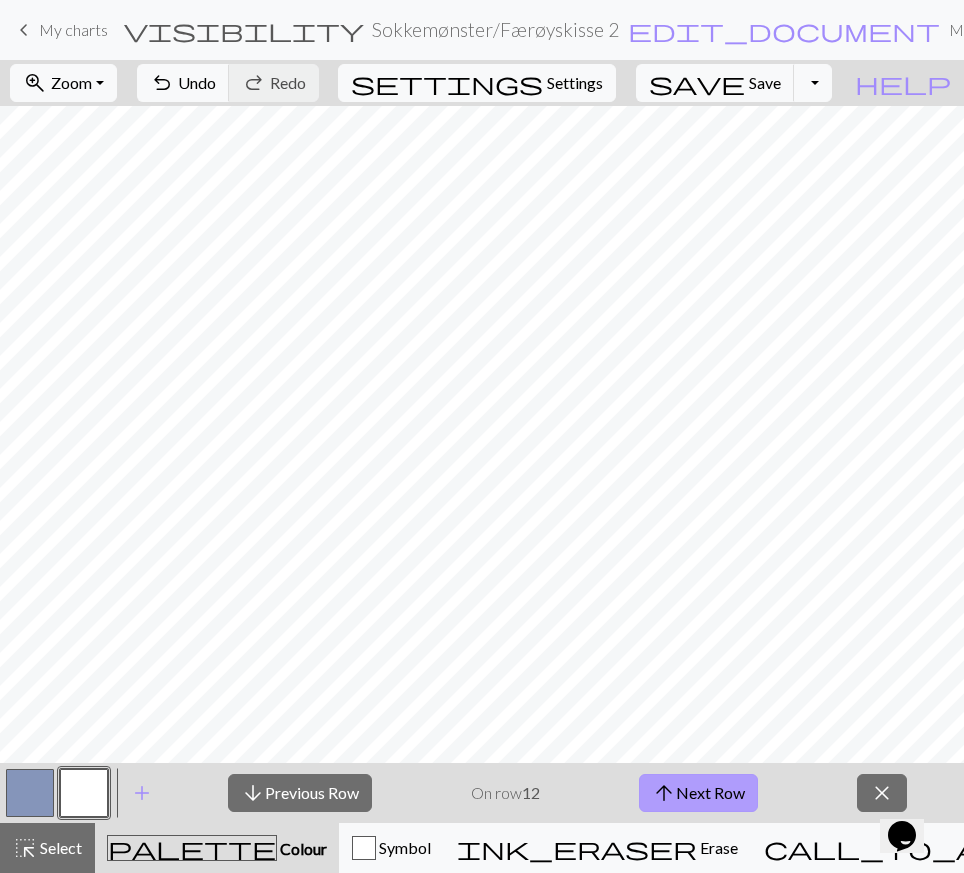 click on "arrow_upward  Next Row" at bounding box center [698, 793] 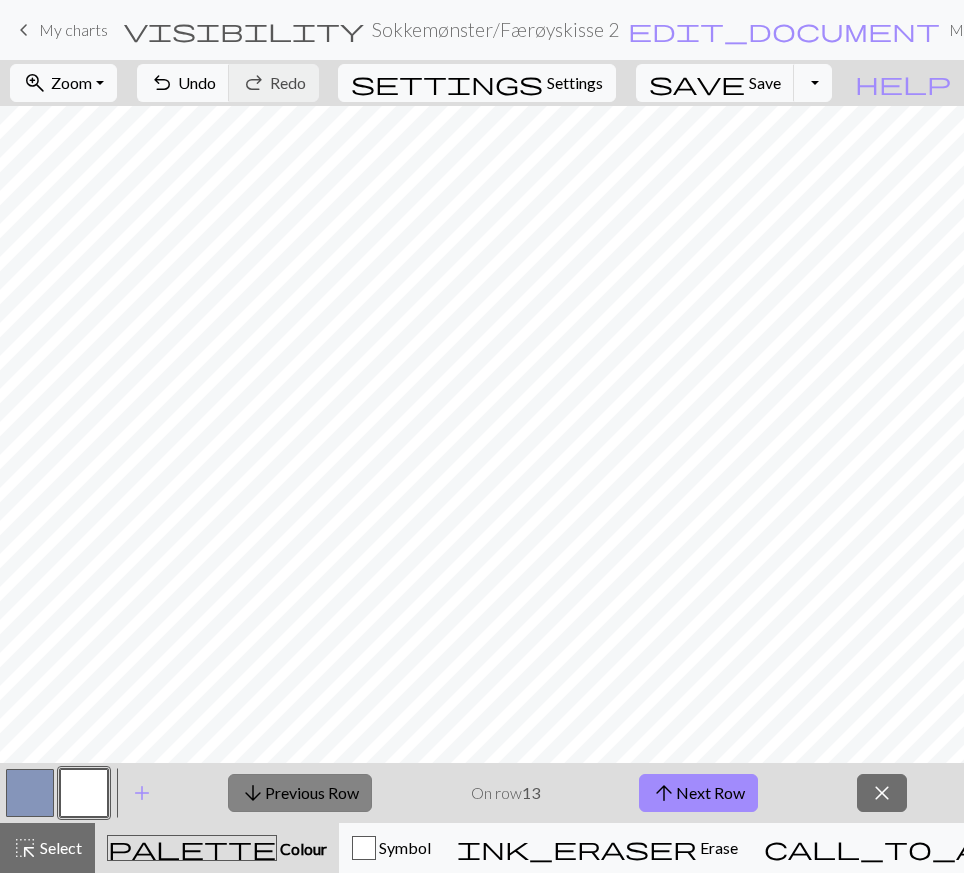 click on "arrow_downward Previous Row" at bounding box center [300, 793] 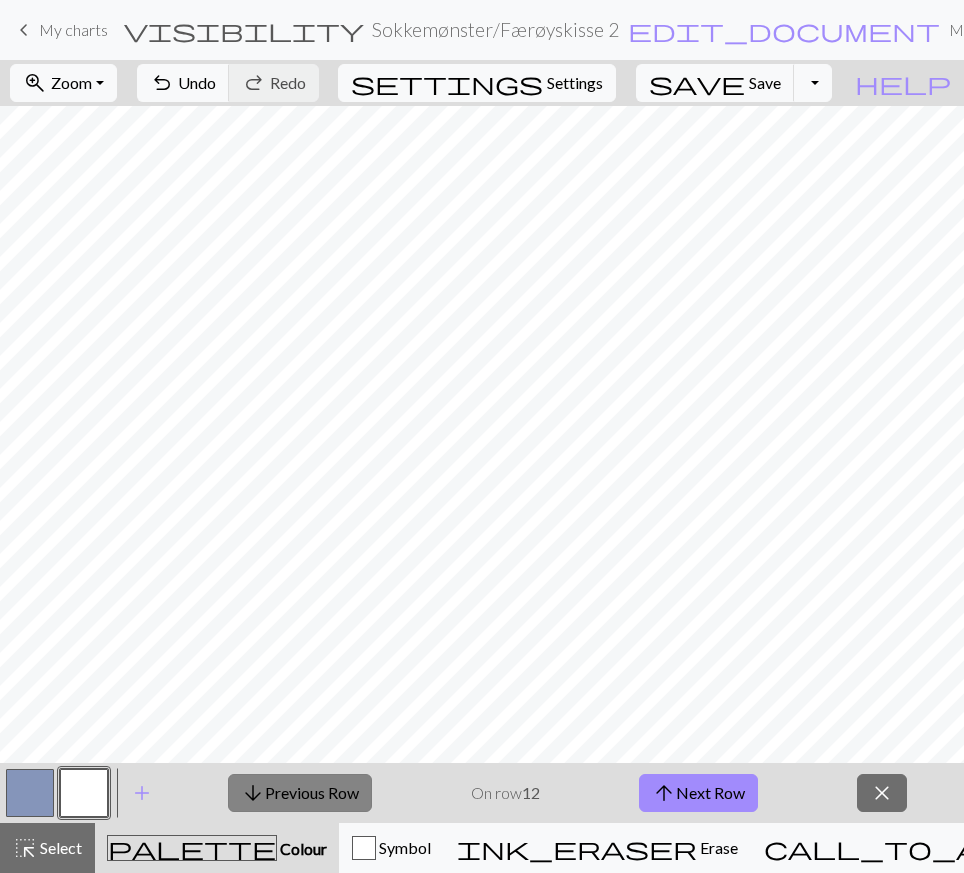 click on "arrow_downward Previous Row" at bounding box center [300, 793] 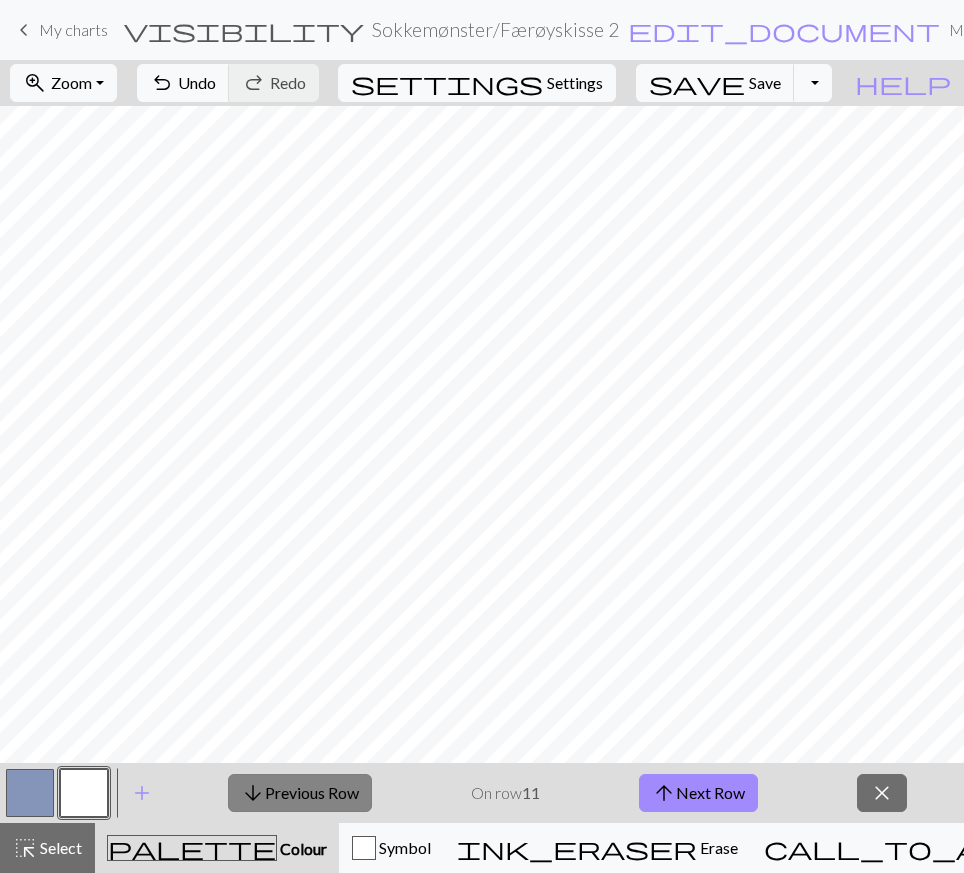 click on "arrow_downward Previous Row" at bounding box center [300, 793] 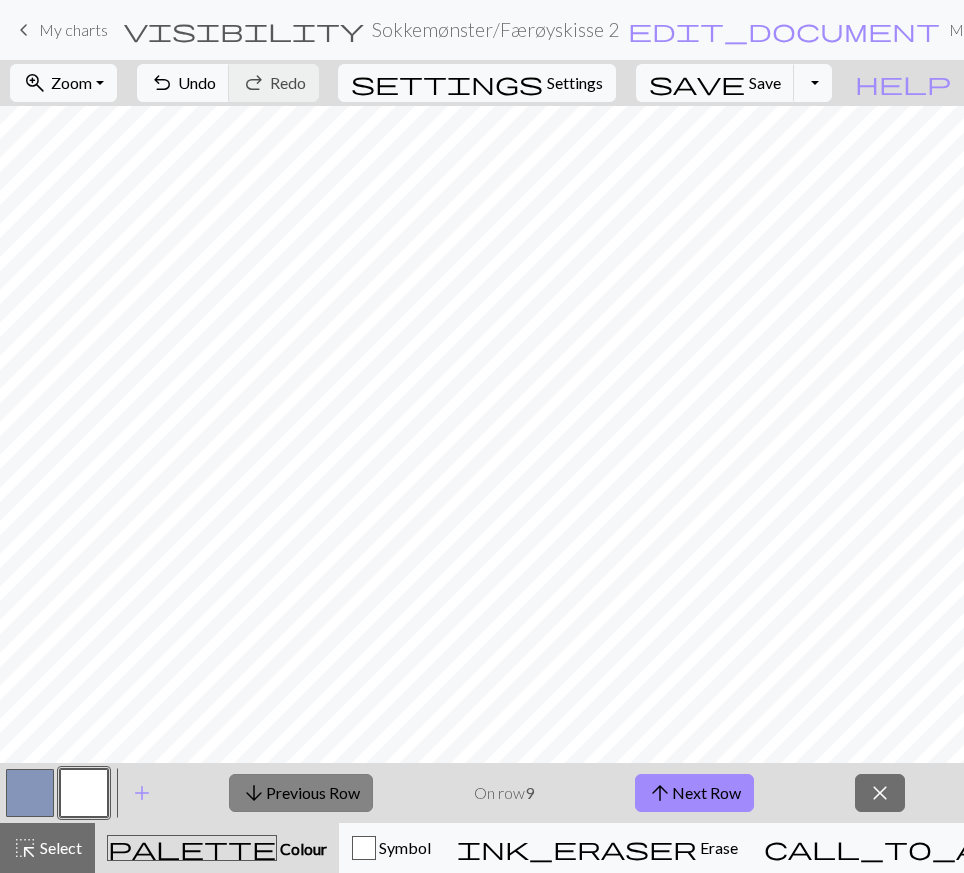 click on "arrow_downward Previous Row" at bounding box center [301, 793] 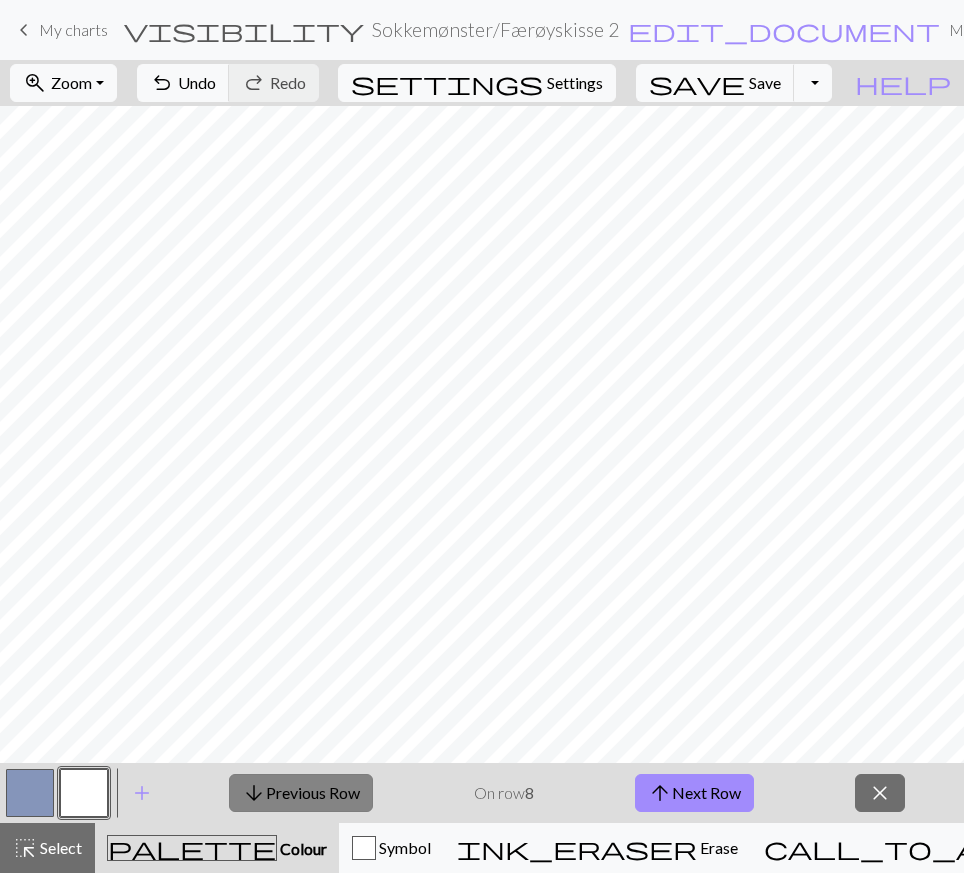 click on "arrow_downward Previous Row" at bounding box center [301, 793] 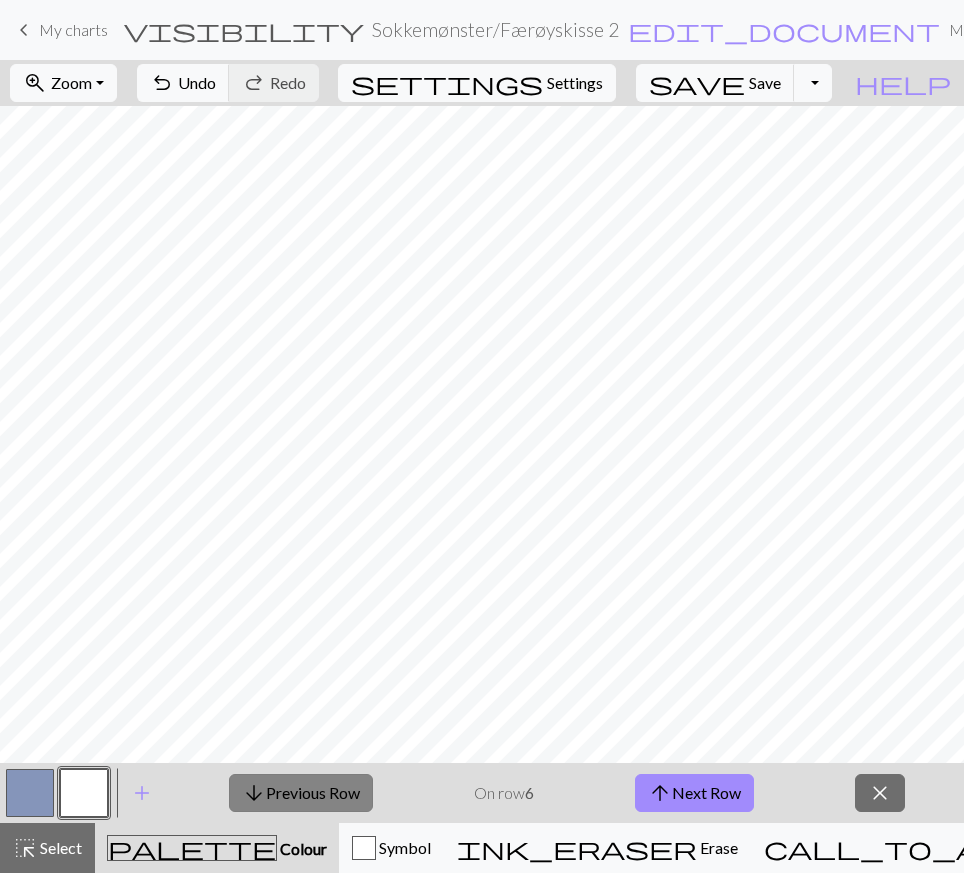 click on "arrow_downward Previous Row" at bounding box center [301, 793] 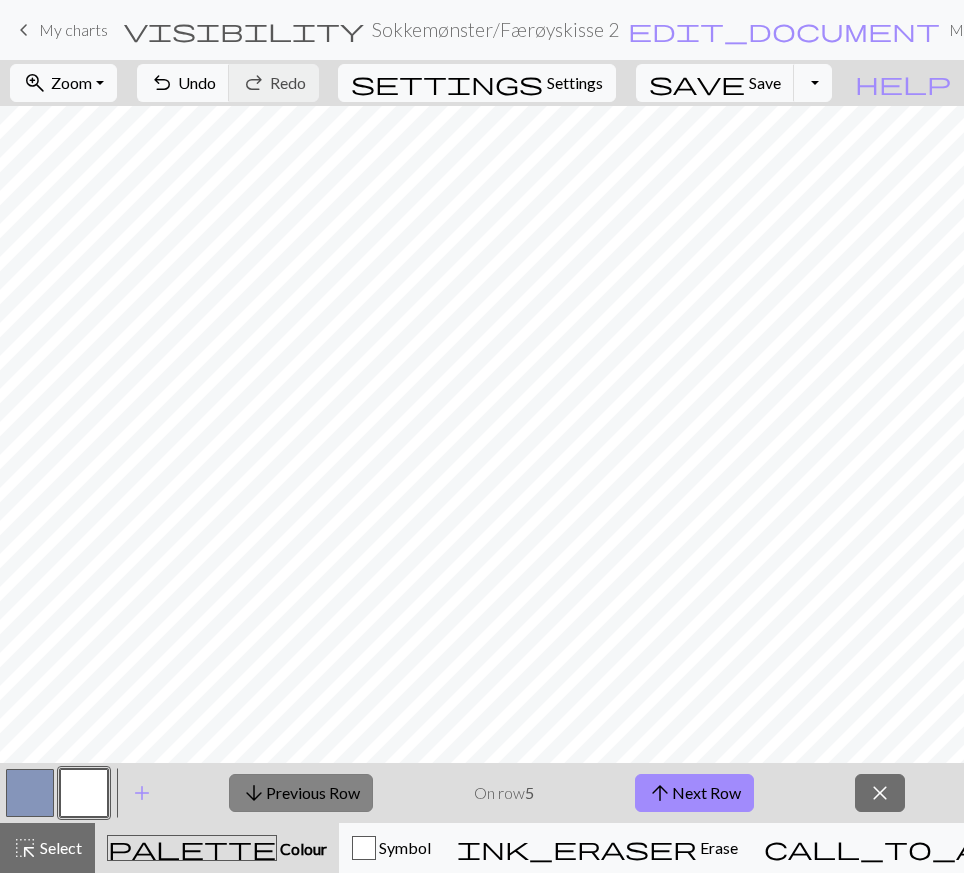 click on "arrow_downward Previous Row" at bounding box center [301, 793] 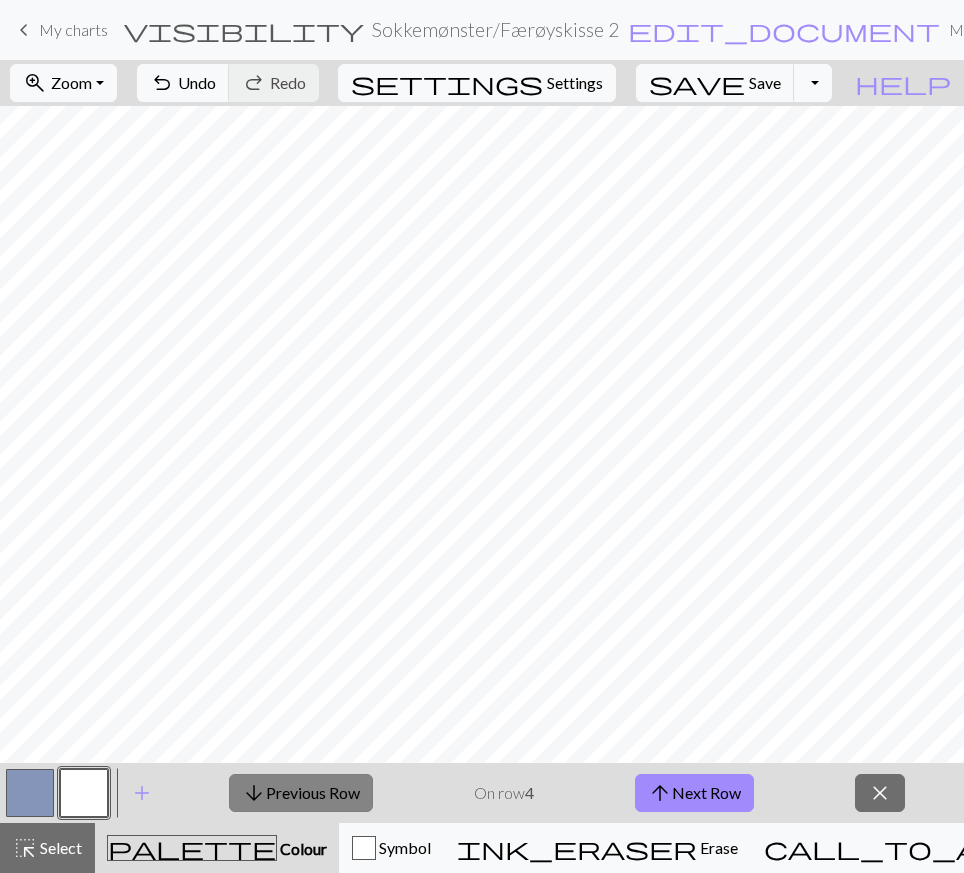 click on "arrow_downward Previous Row" at bounding box center [301, 793] 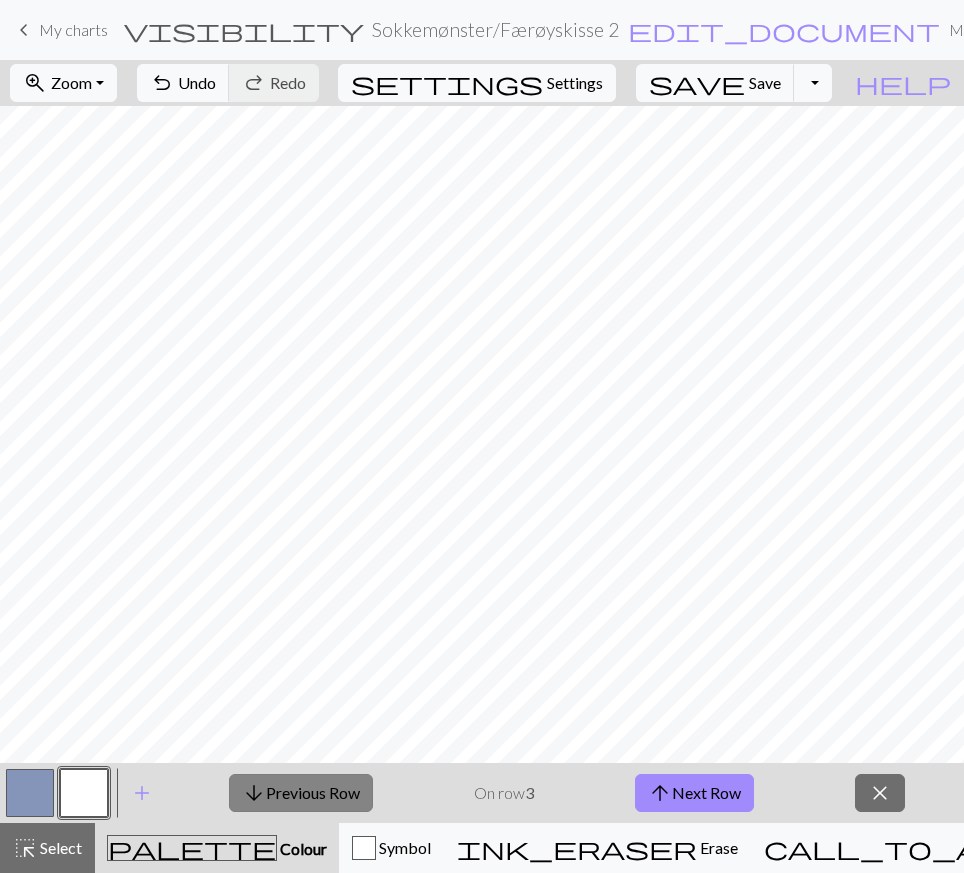 click on "arrow_downward Previous Row" at bounding box center [301, 793] 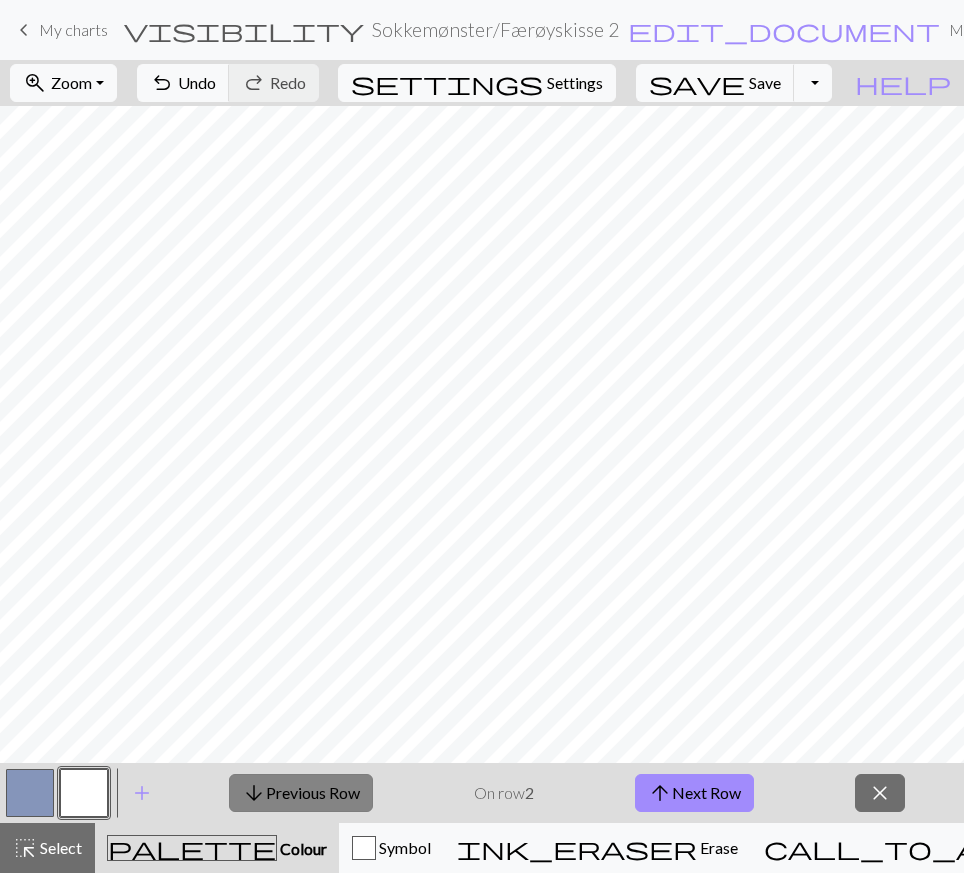 click on "arrow_downward Previous Row" at bounding box center (301, 793) 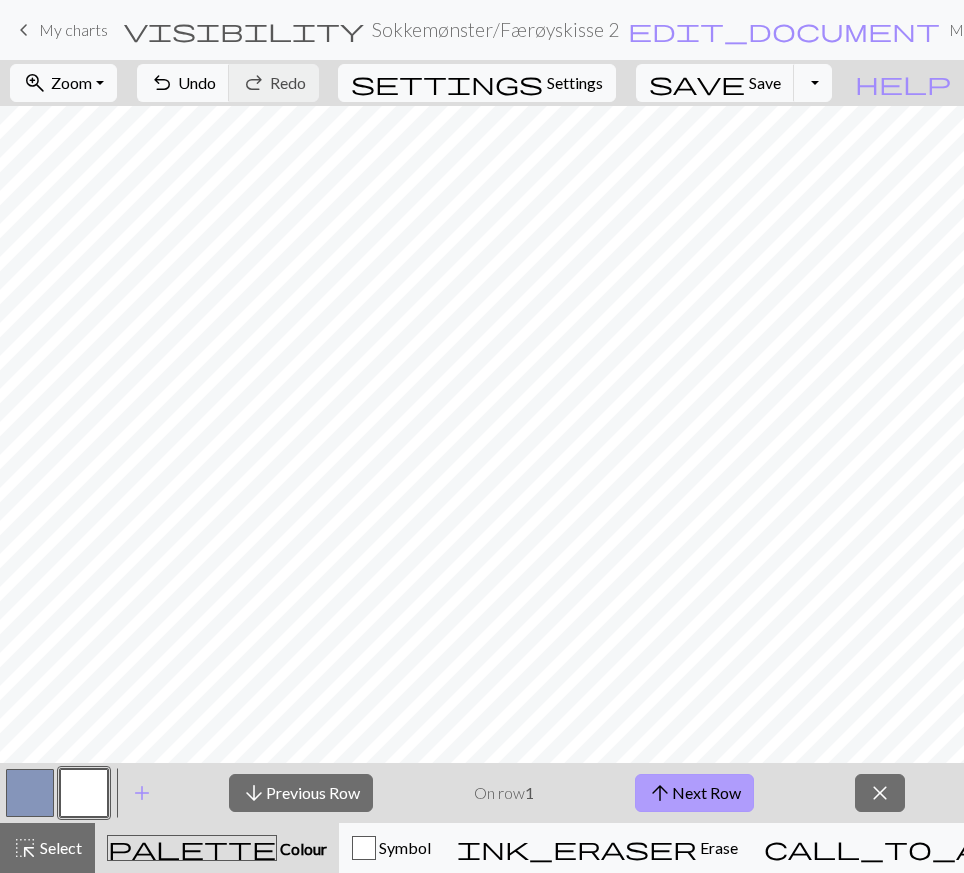 click on "arrow_upward  Next Row" at bounding box center (694, 793) 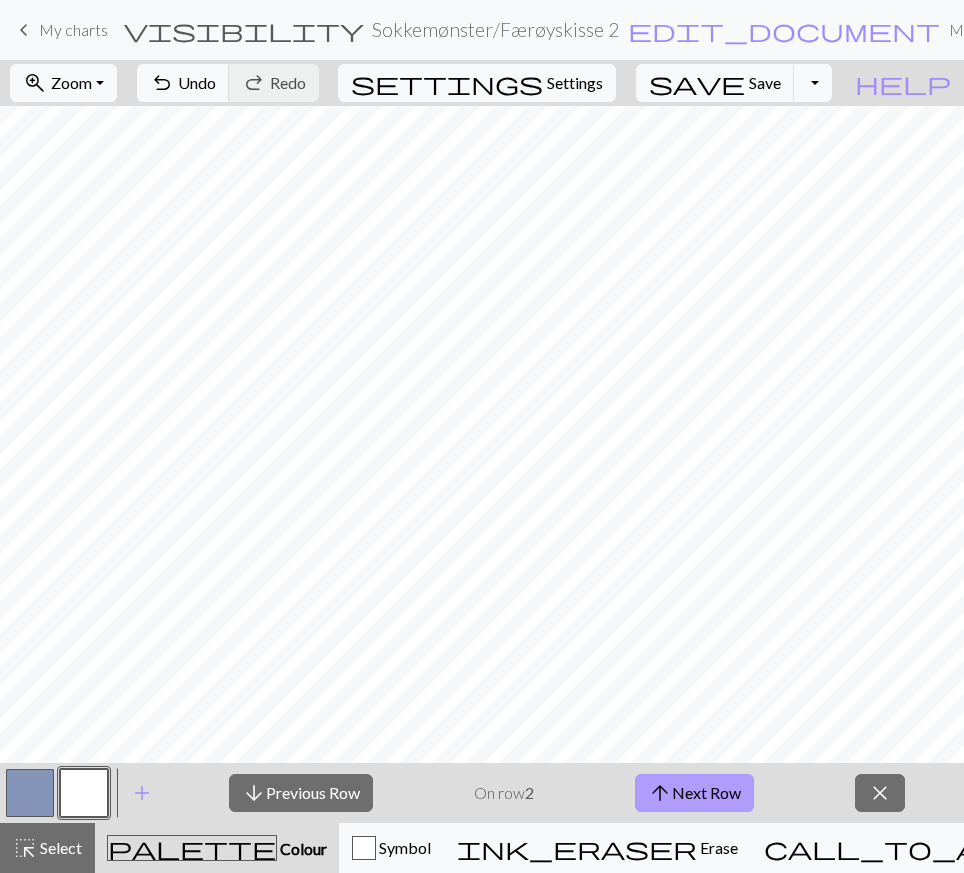 click on "arrow_upward  Next Row" at bounding box center [694, 793] 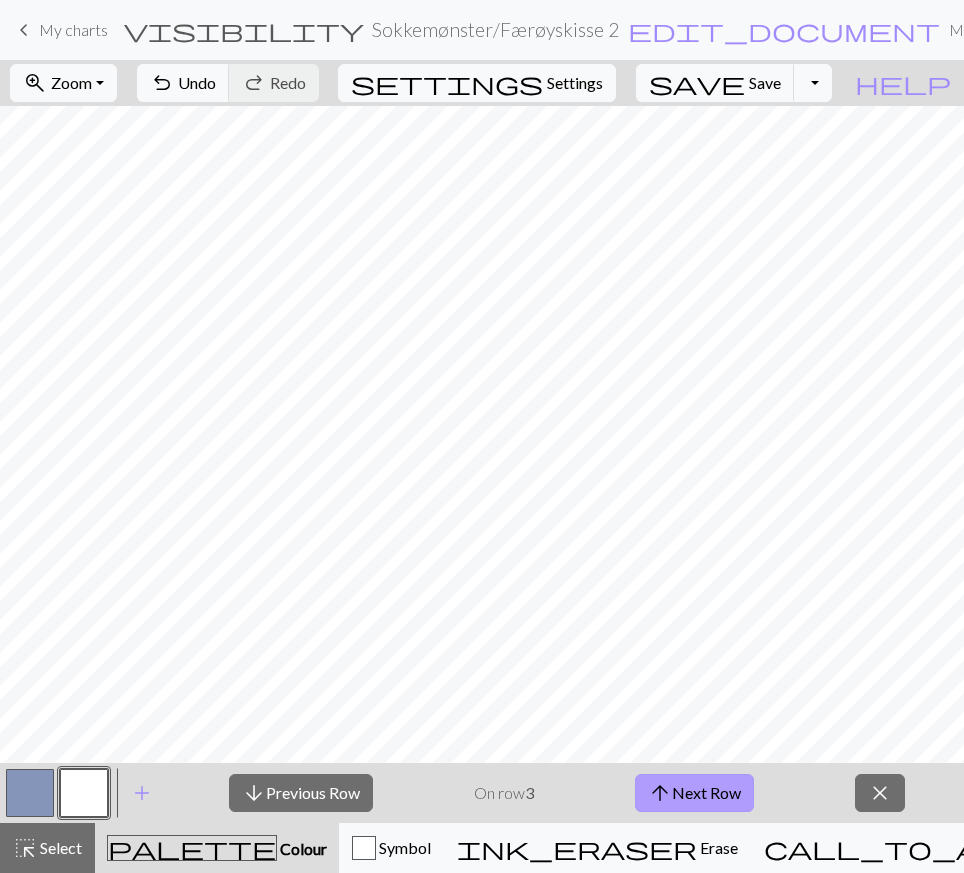 click on "arrow_upward  Next Row" at bounding box center [694, 793] 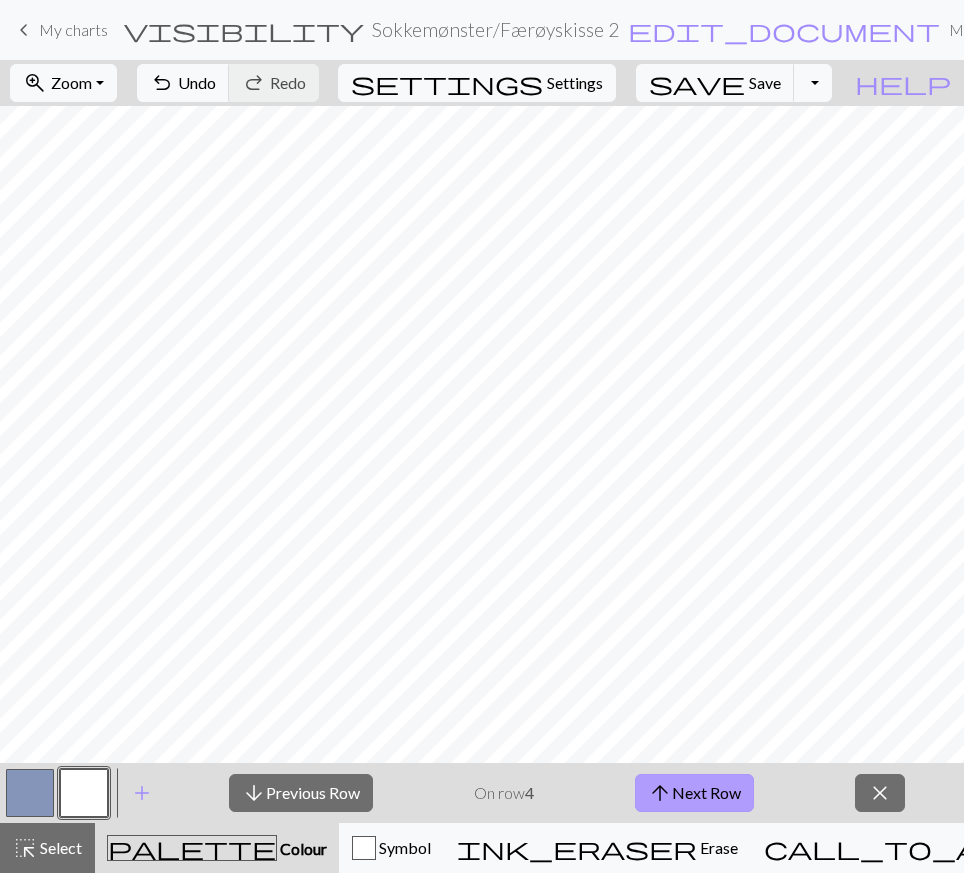 click on "arrow_upward  Next Row" at bounding box center (694, 793) 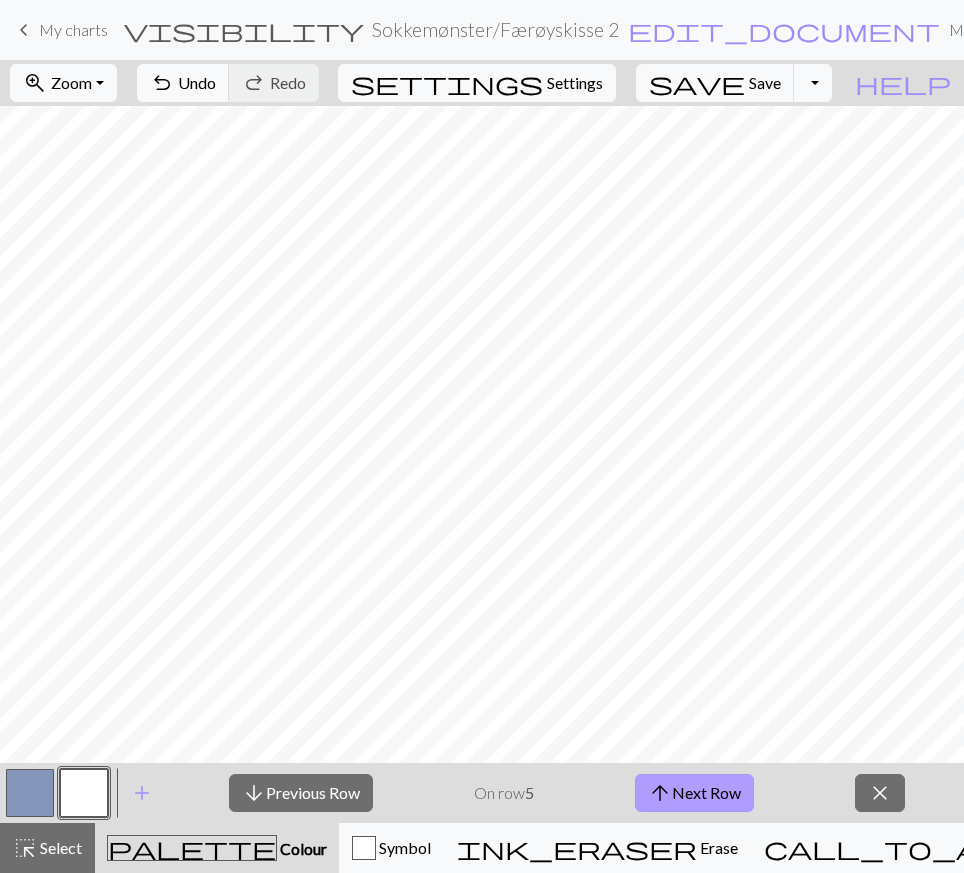 click on "arrow_upward  Next Row" at bounding box center (694, 793) 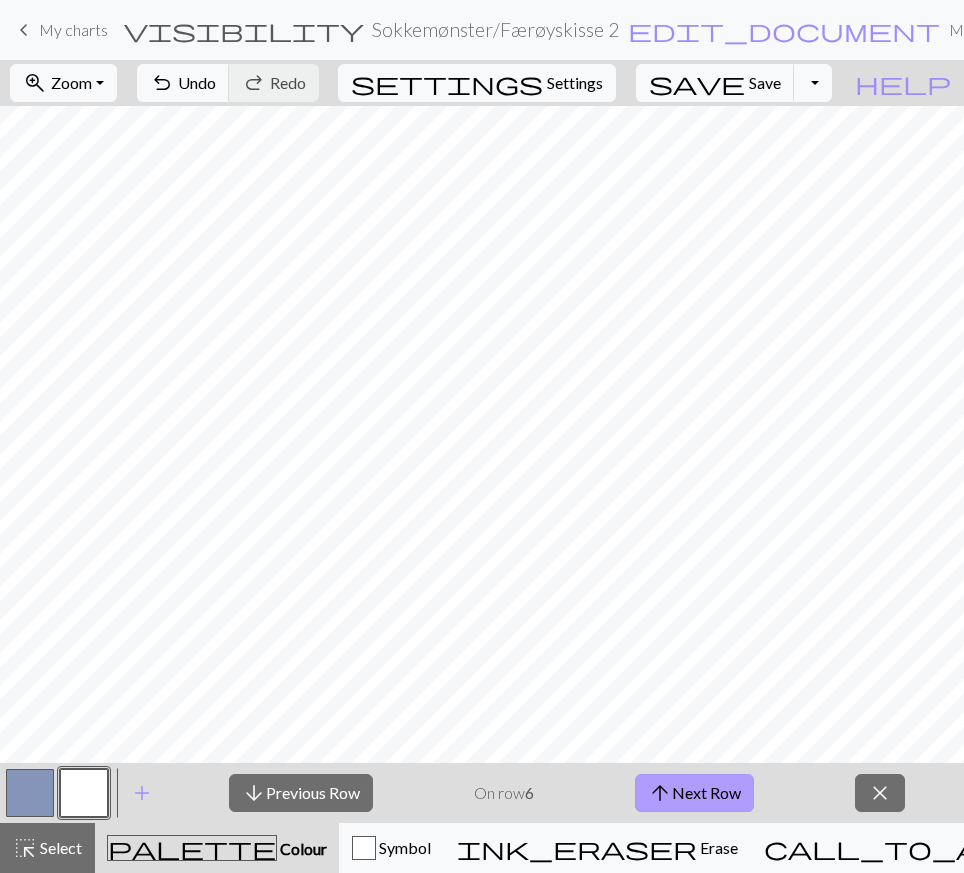 click on "arrow_upward  Next Row" at bounding box center [694, 793] 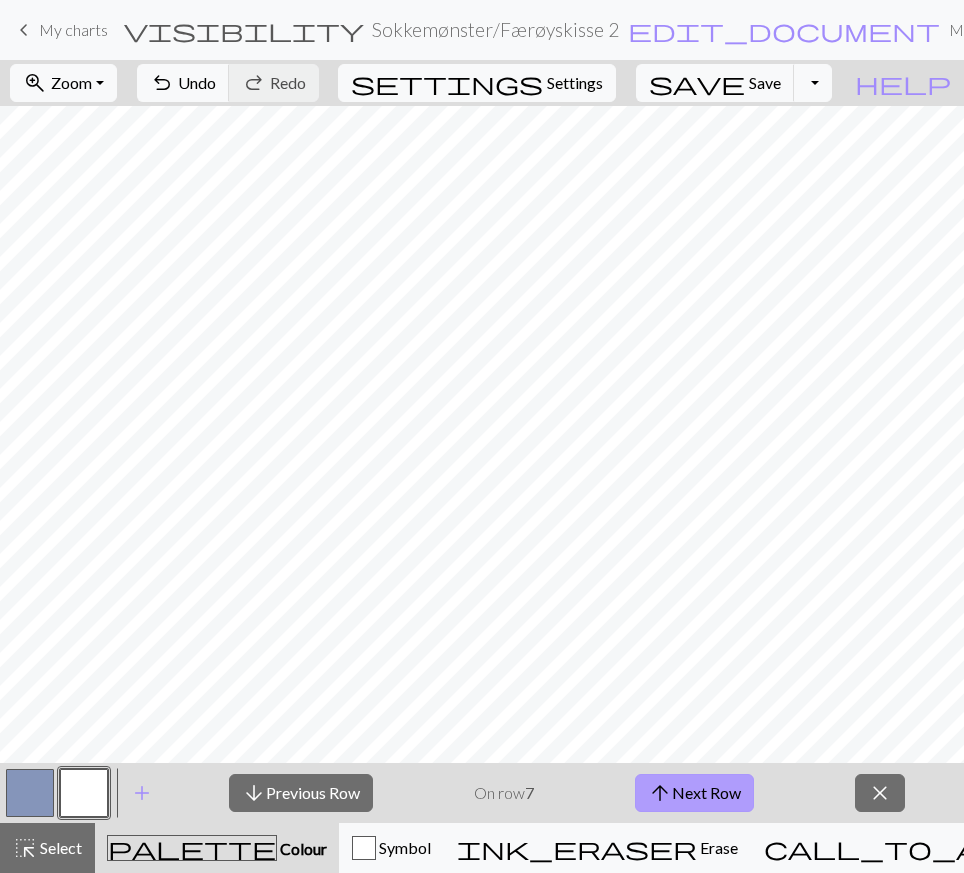 click on "arrow_upward  Next Row" at bounding box center (694, 793) 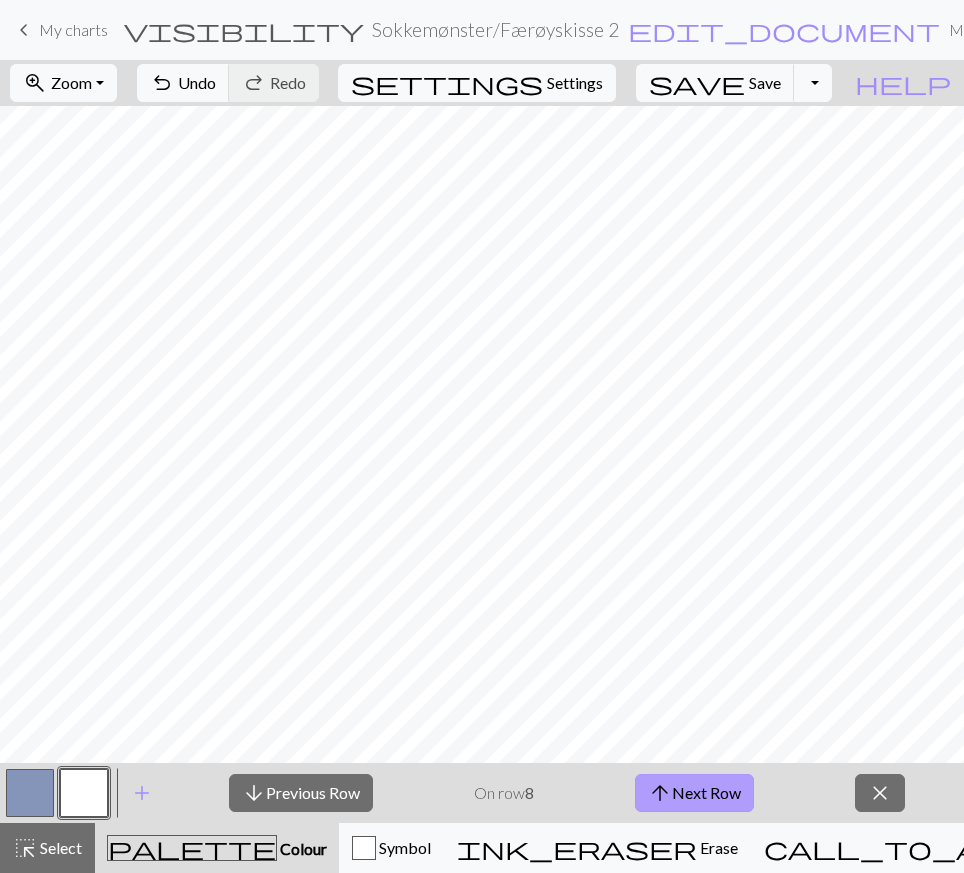 click on "arrow_upward  Next Row" at bounding box center (694, 793) 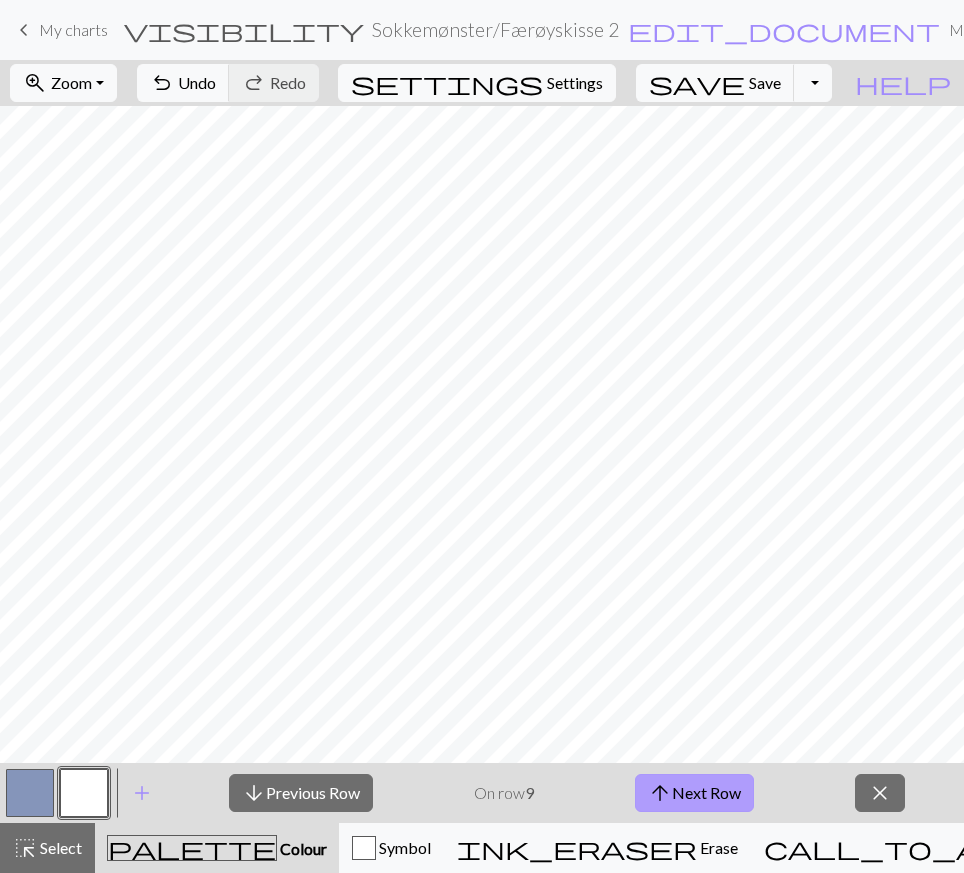 click on "arrow_upward  Next Row" at bounding box center (694, 793) 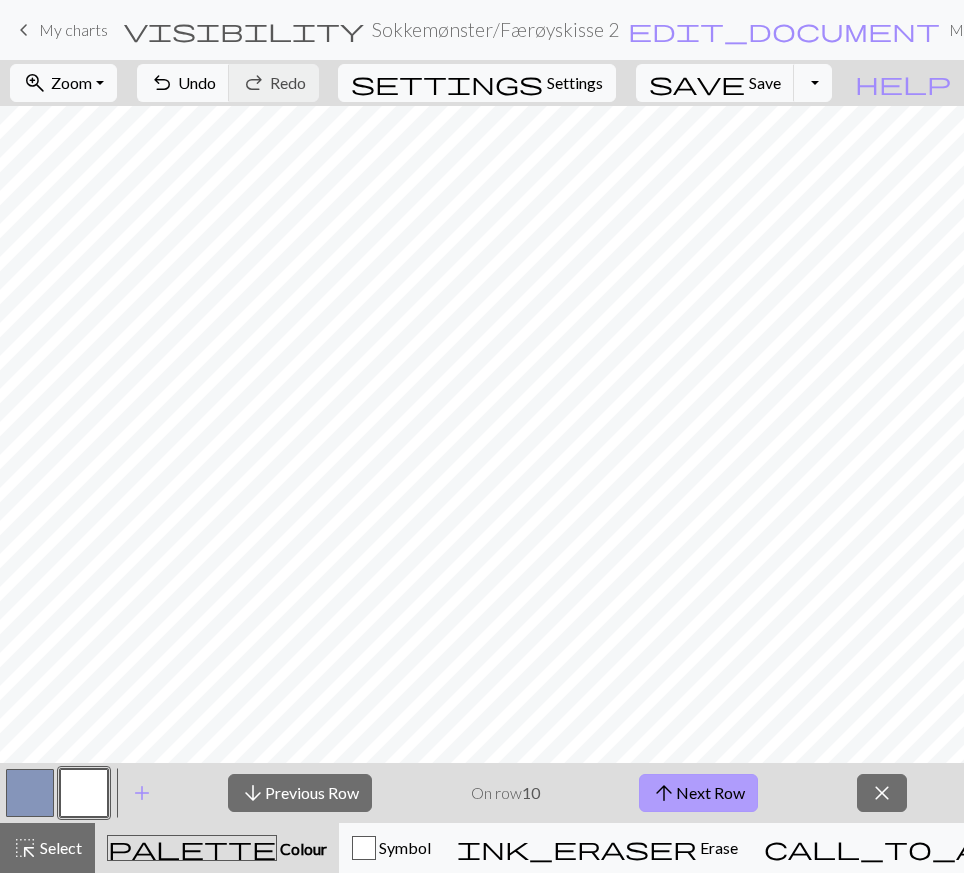click on "arrow_upward  Next Row" at bounding box center [698, 793] 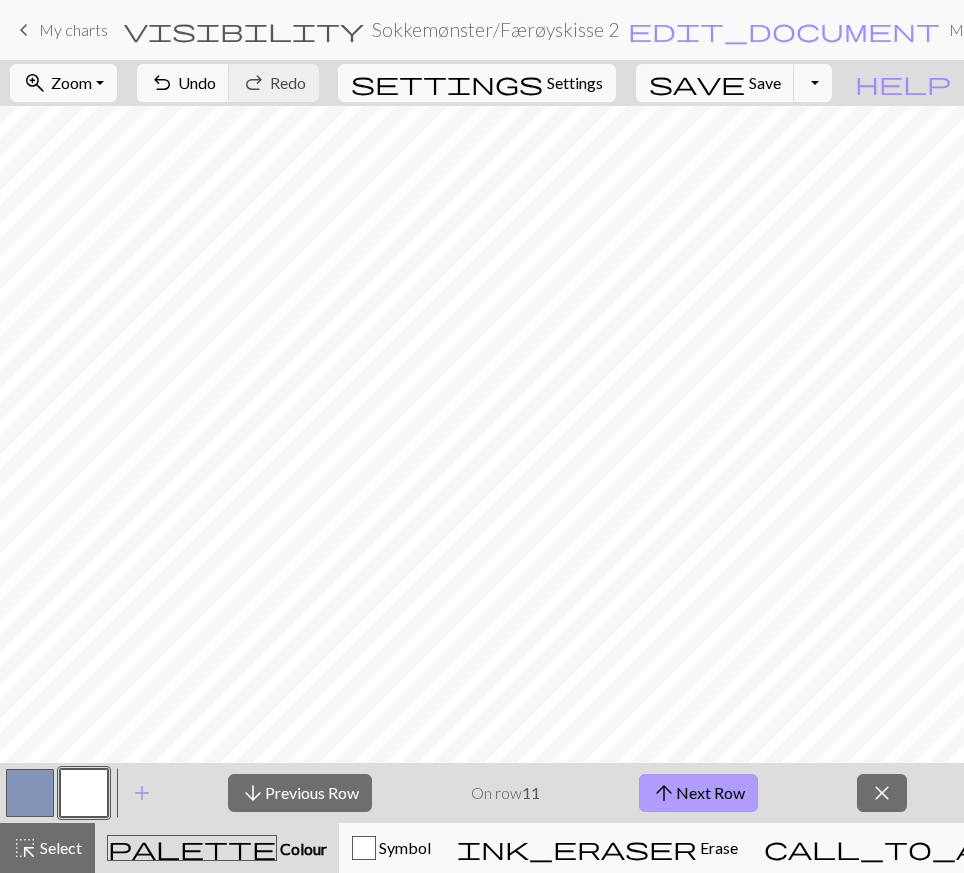click on "arrow_upward  Next Row" at bounding box center (698, 793) 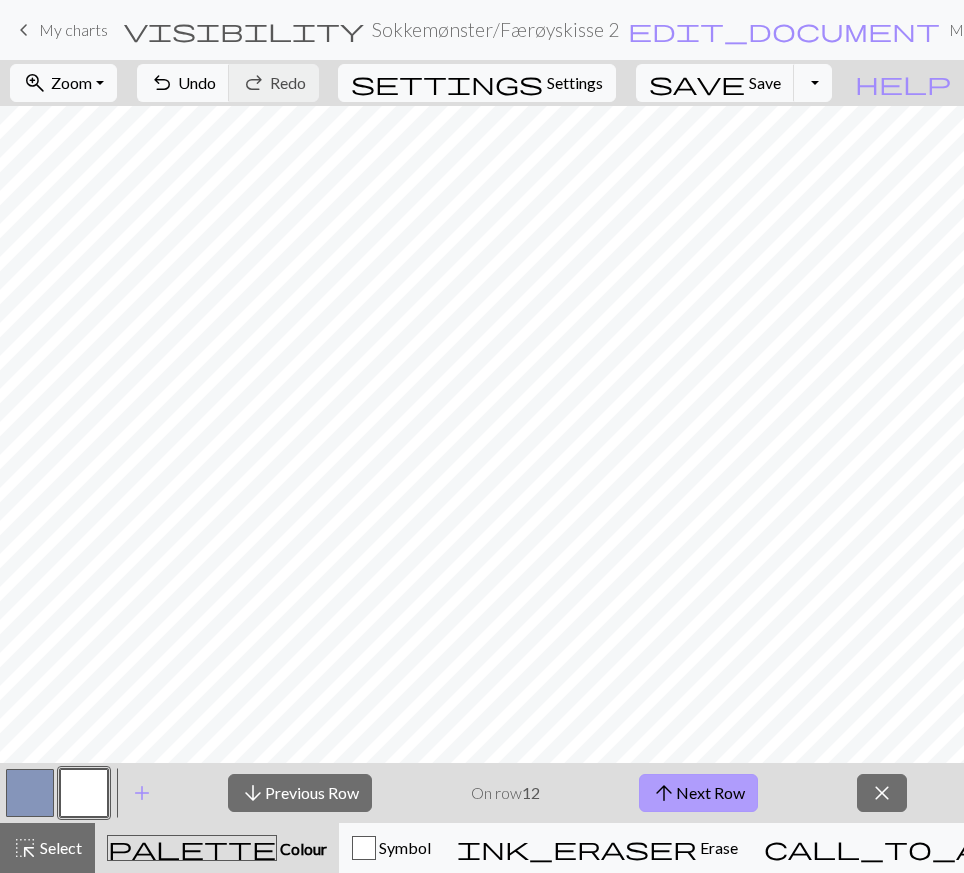 click on "arrow_upward  Next Row" at bounding box center [698, 793] 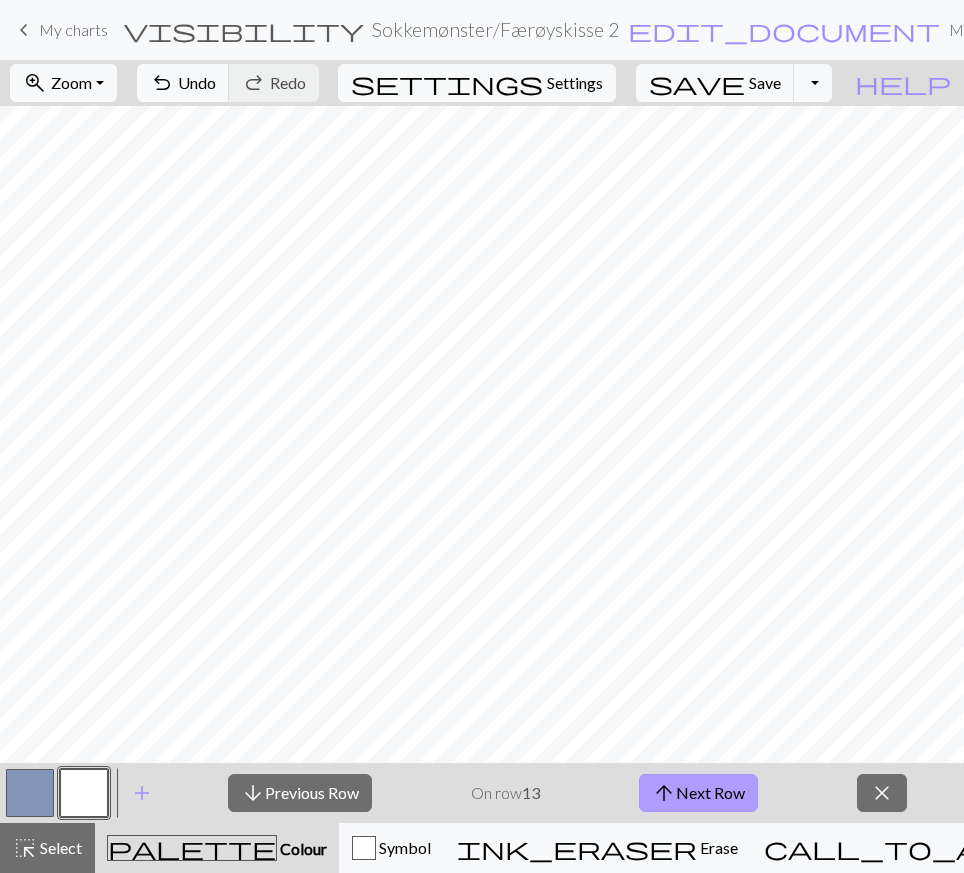 click on "arrow_upward  Next Row" at bounding box center (698, 793) 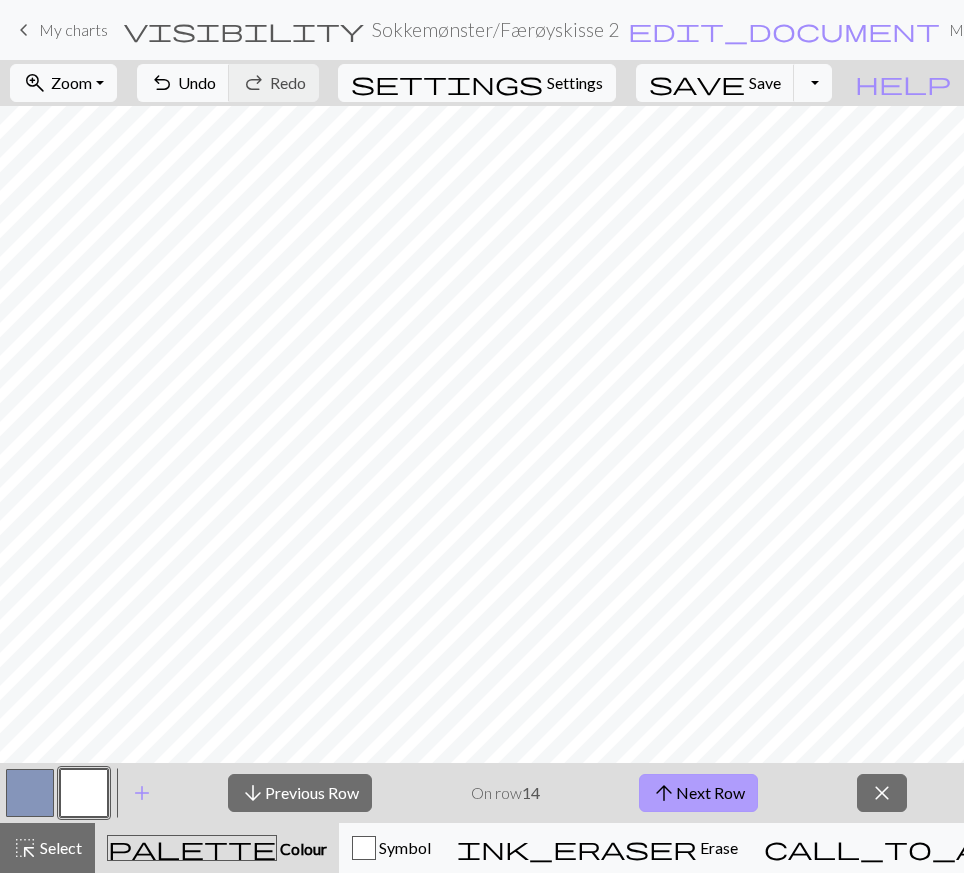 click on "arrow_upward  Next Row" at bounding box center (698, 793) 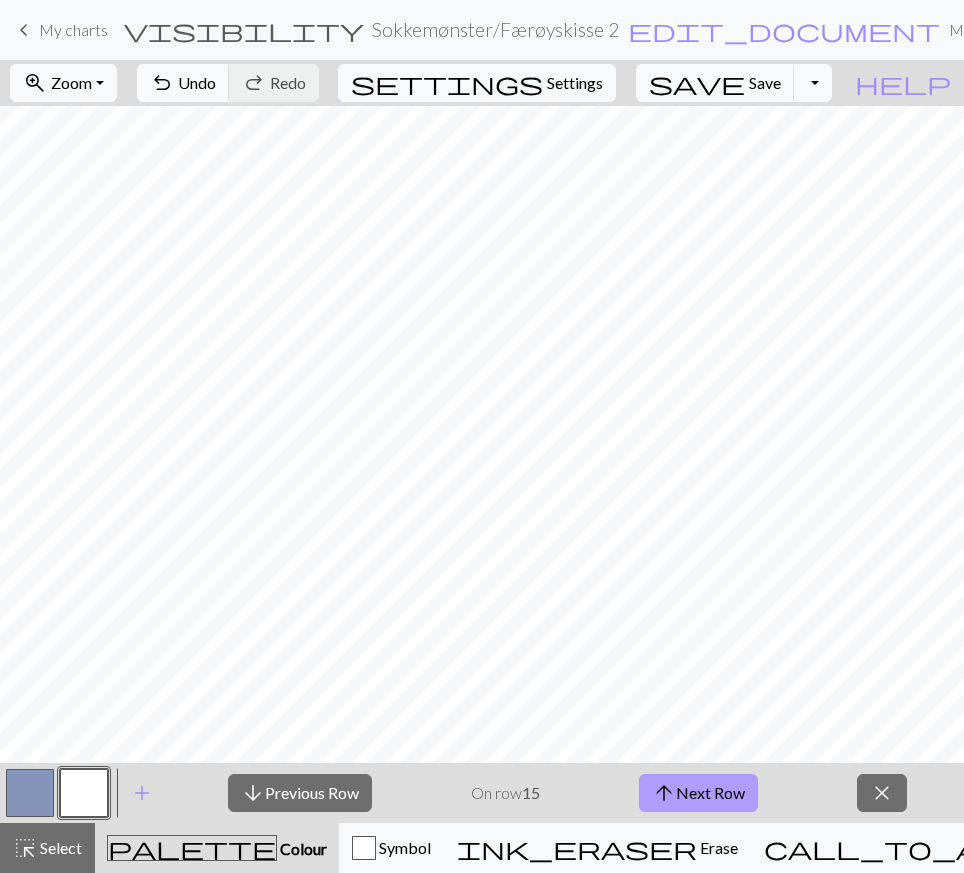click on "arrow_upward  Next Row" at bounding box center [698, 793] 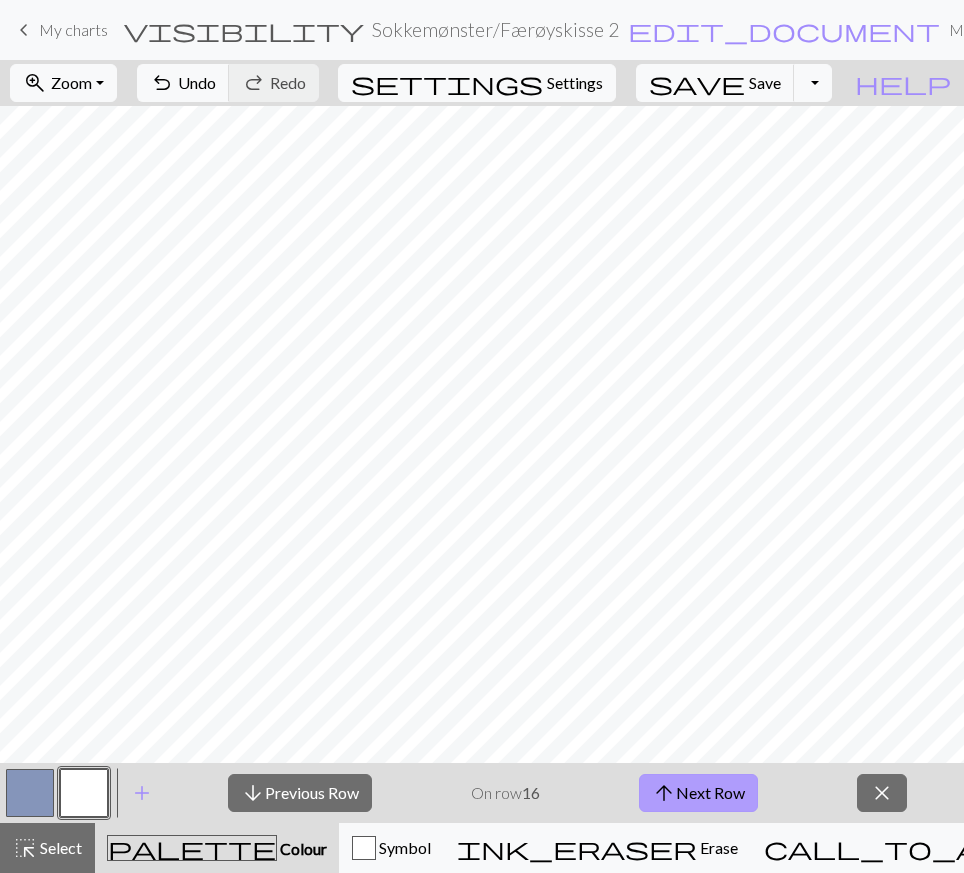 click on "arrow_upward  Next Row" at bounding box center [698, 793] 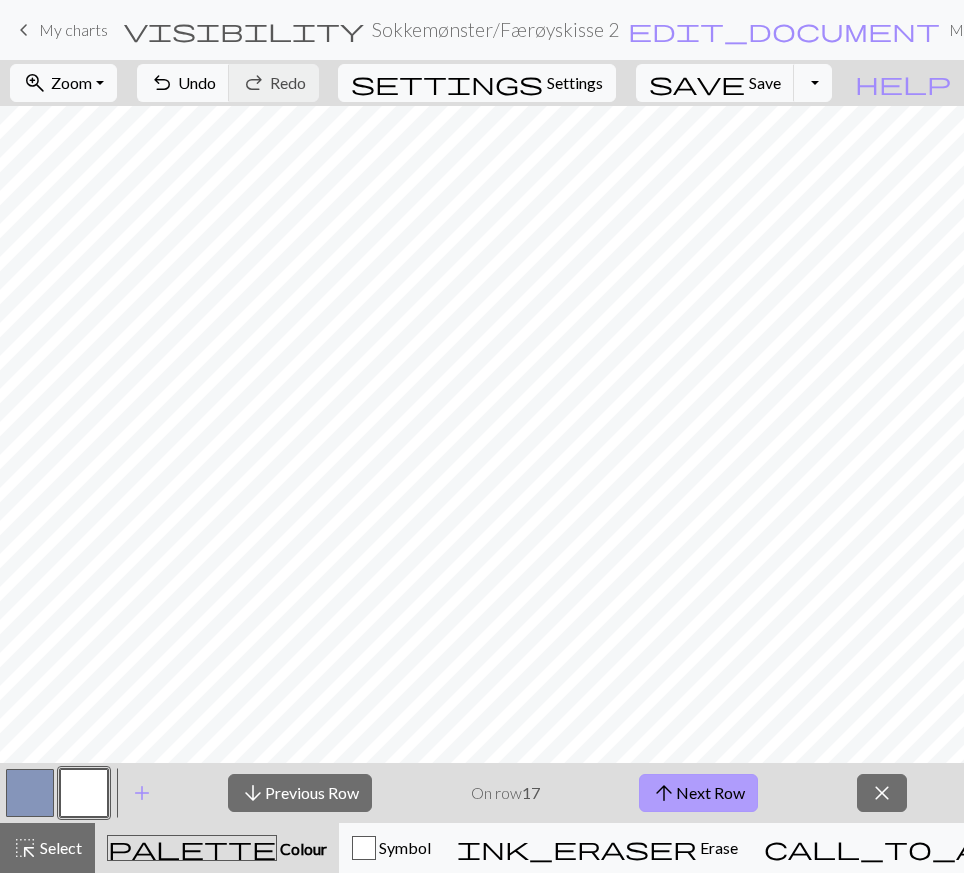 click on "arrow_upward  Next Row" at bounding box center (698, 793) 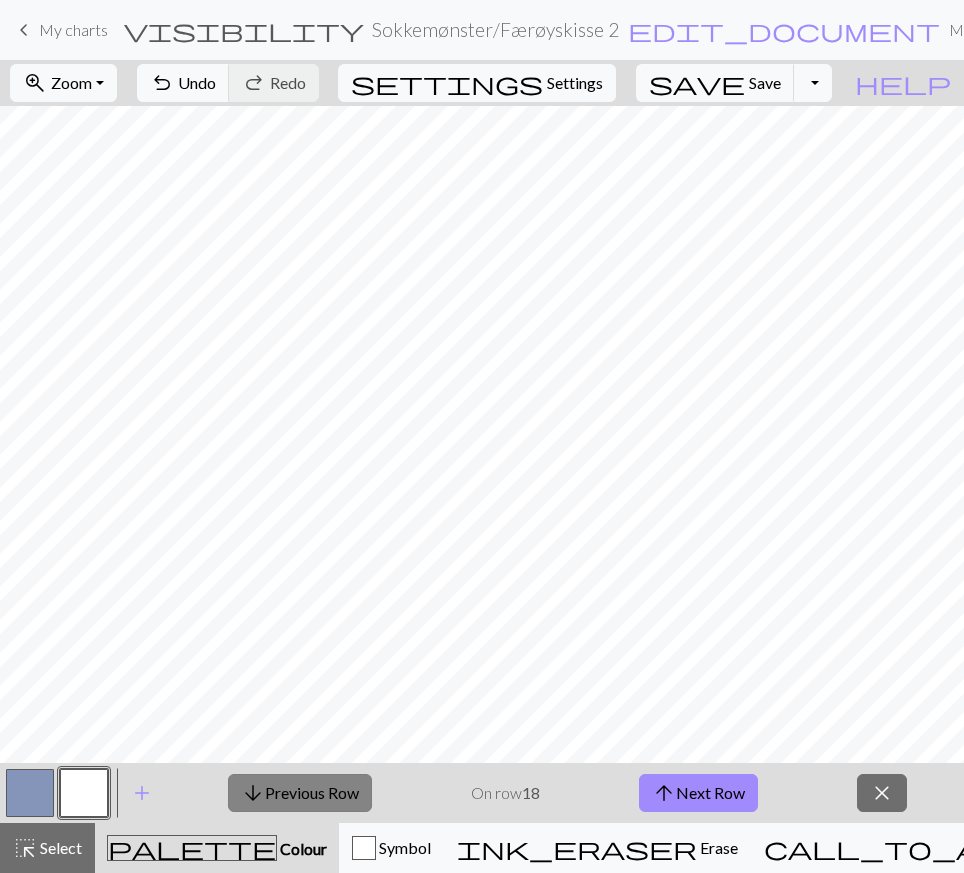 click on "arrow_downward Previous Row" at bounding box center [300, 793] 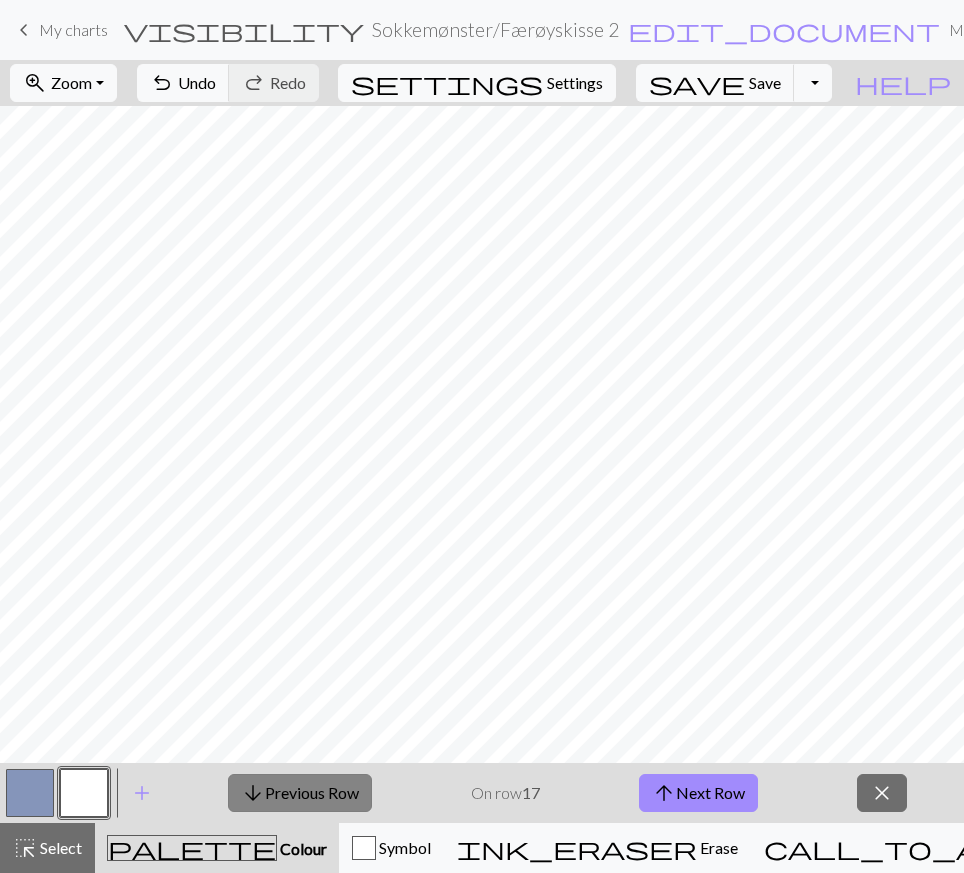 click on "arrow_downward Previous Row" at bounding box center (300, 793) 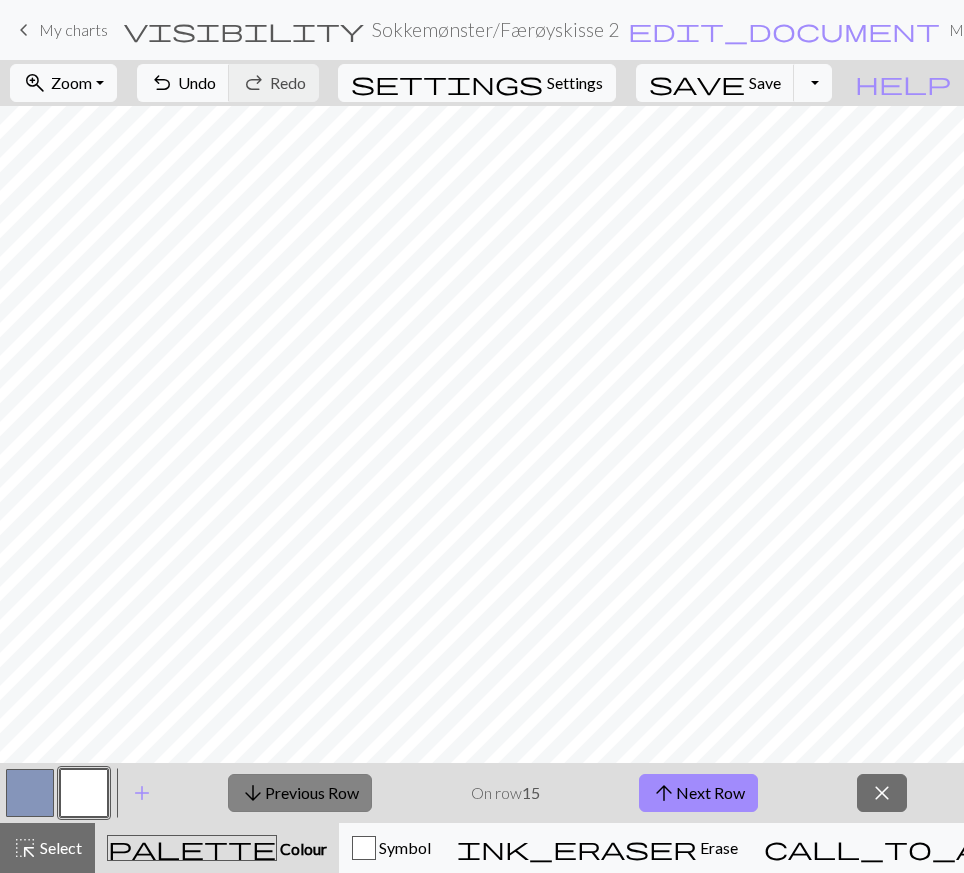 click on "arrow_downward Previous Row" at bounding box center (300, 793) 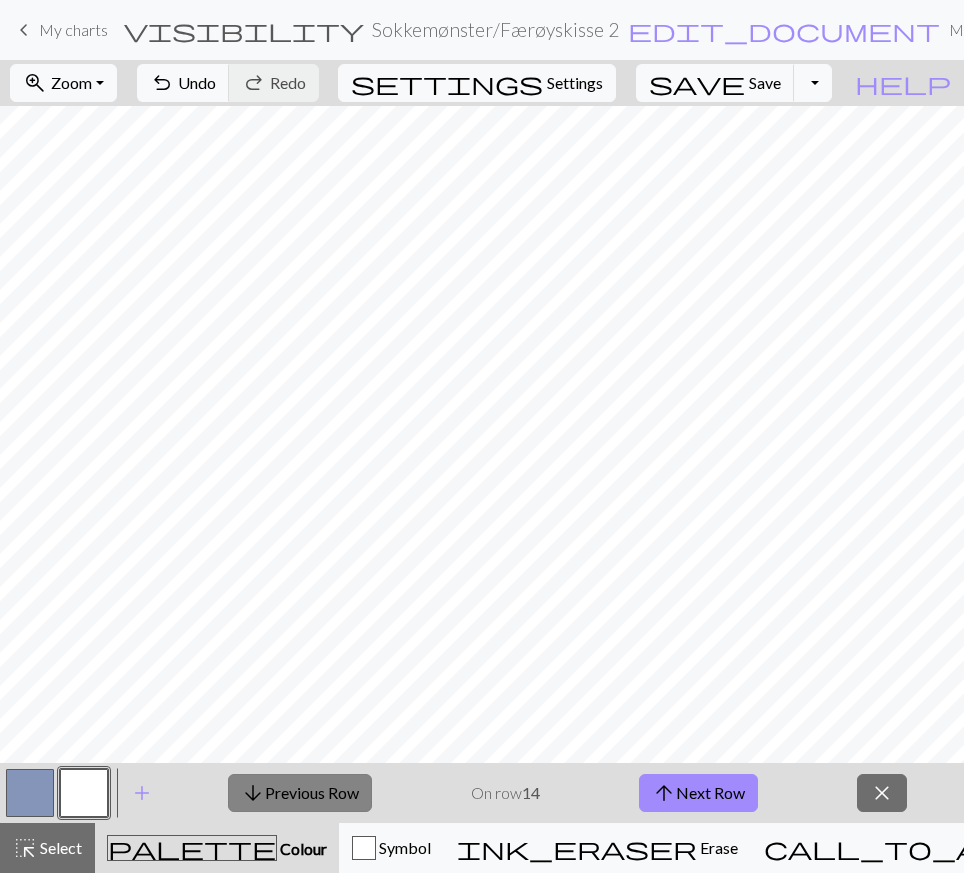 click on "arrow_downward Previous Row" at bounding box center [300, 793] 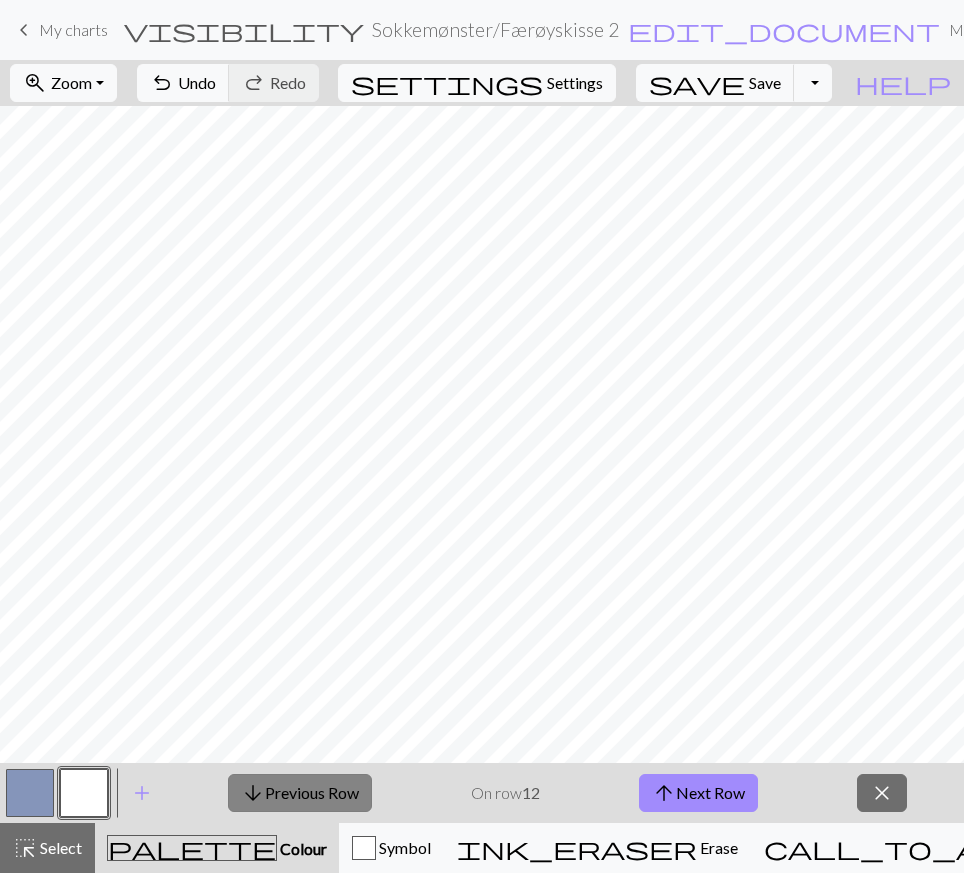 click on "arrow_downward Previous Row" at bounding box center [300, 793] 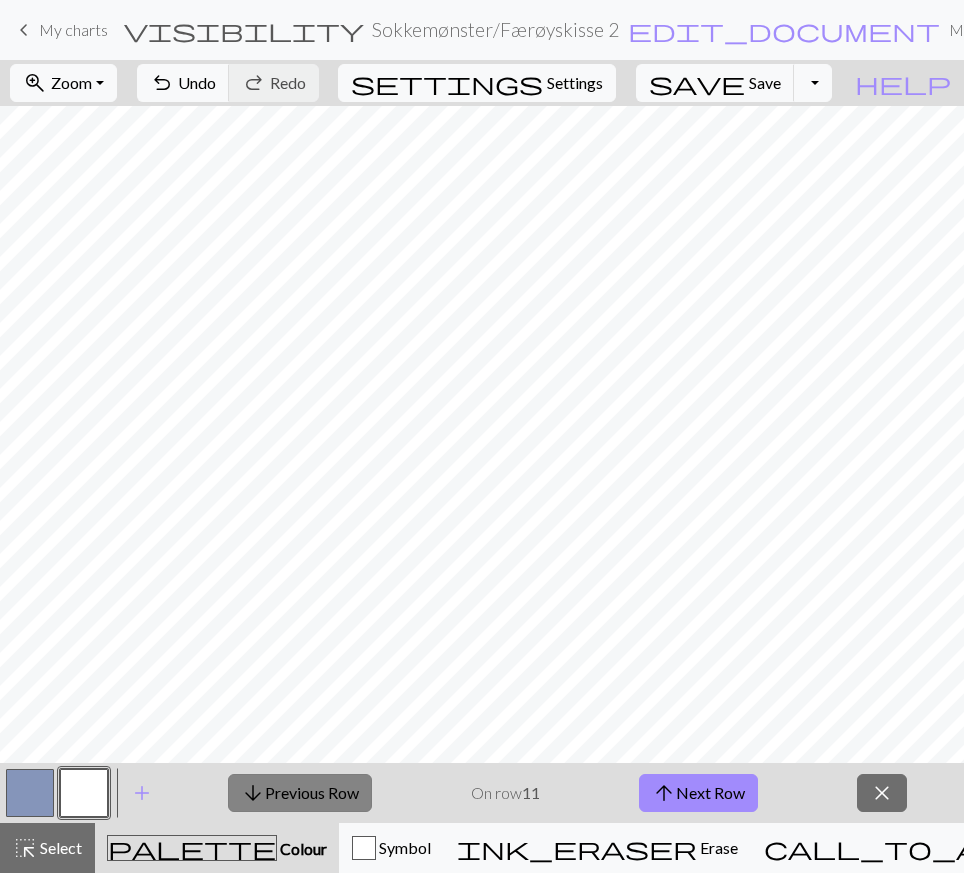 click on "arrow_downward Previous Row" at bounding box center (300, 793) 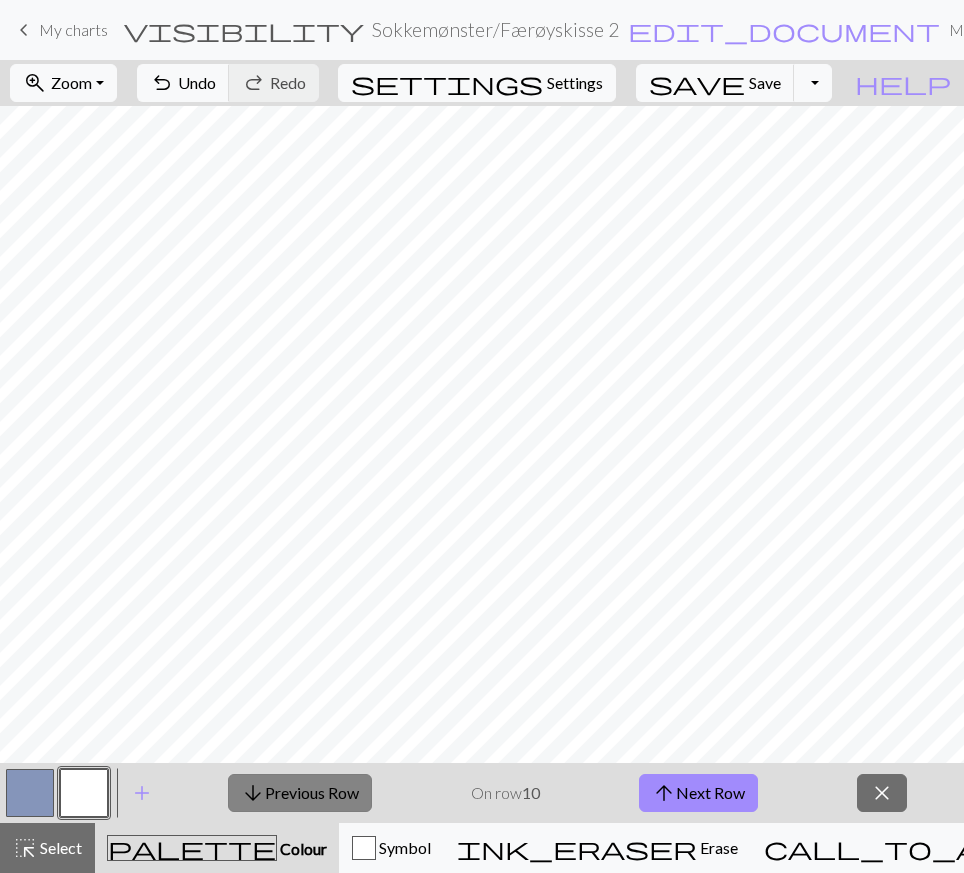click on "arrow_downward Previous Row" at bounding box center [300, 793] 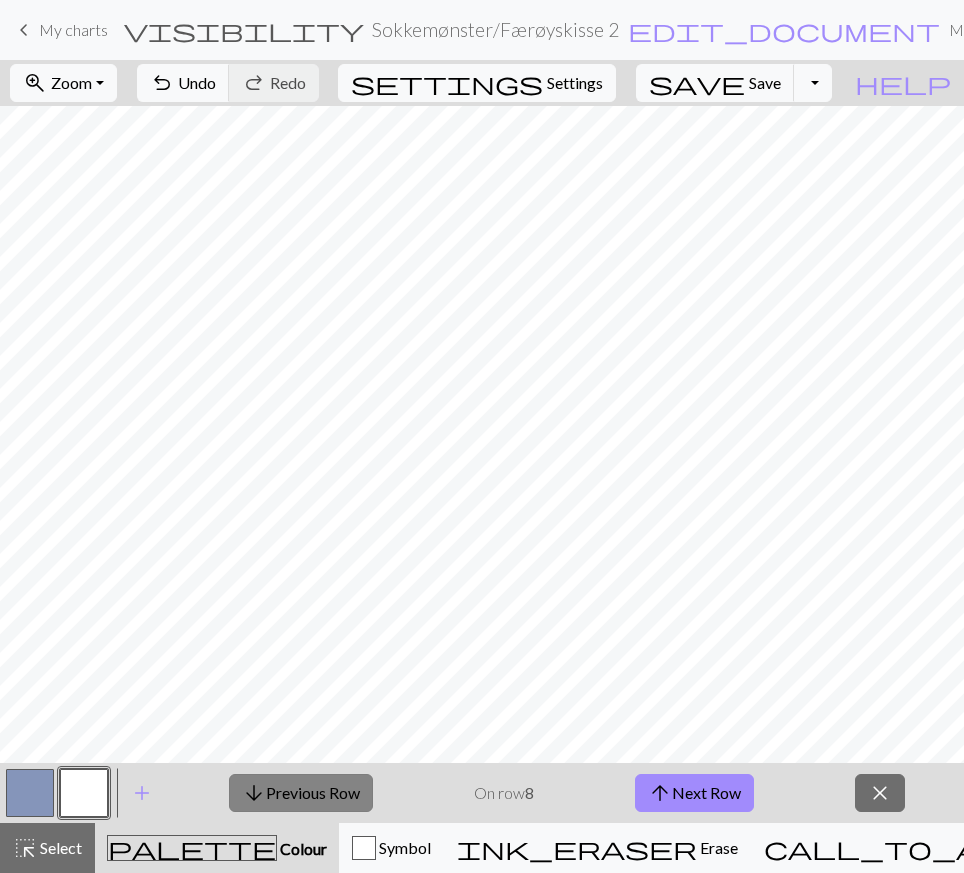 click on "arrow_downward Previous Row" at bounding box center [301, 793] 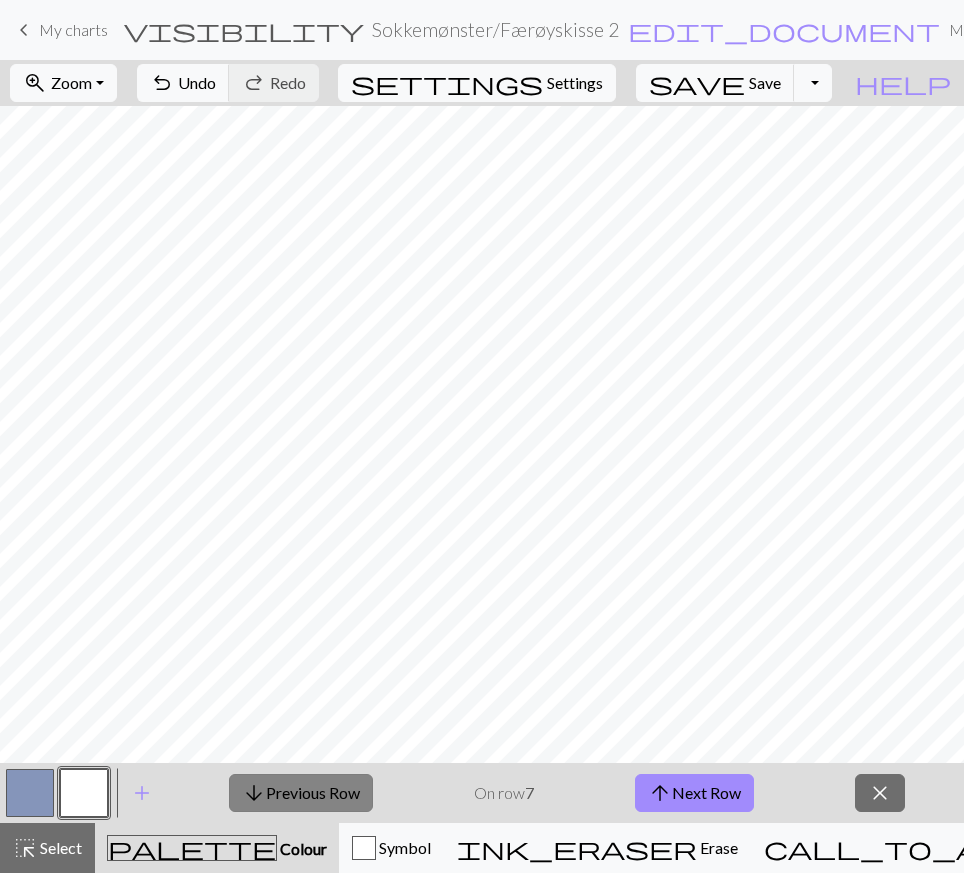 click on "arrow_downward Previous Row" at bounding box center [301, 793] 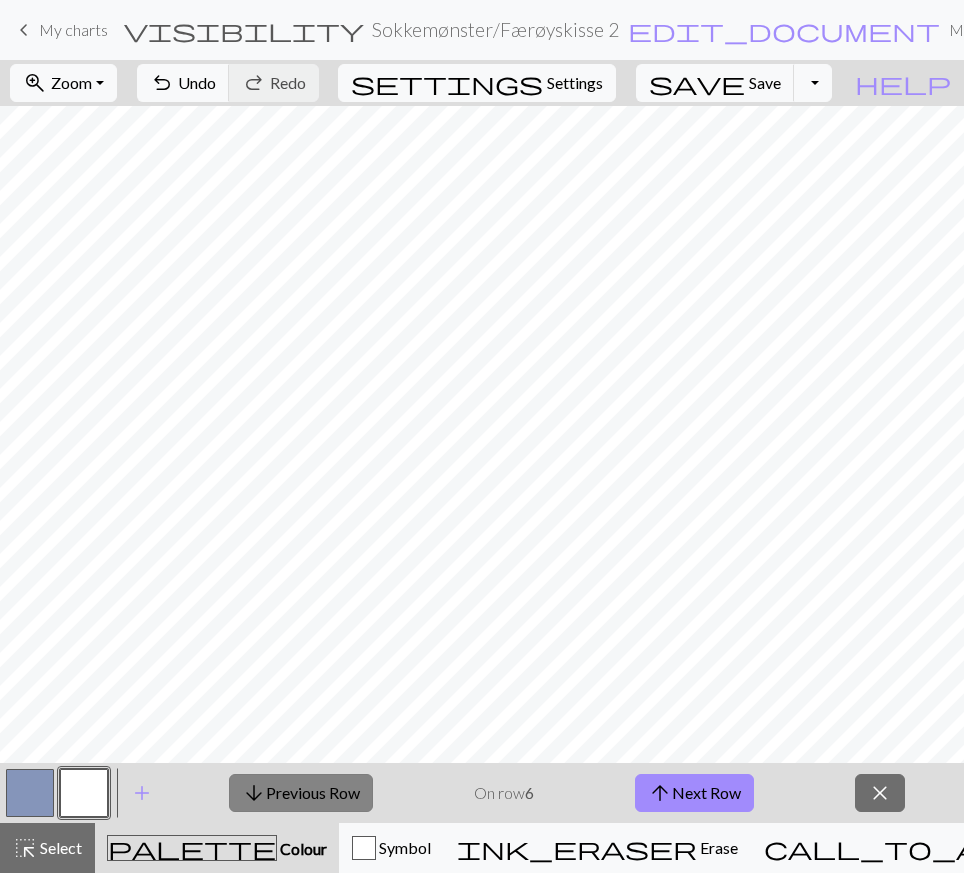 click on "arrow_downward Previous Row" at bounding box center (301, 793) 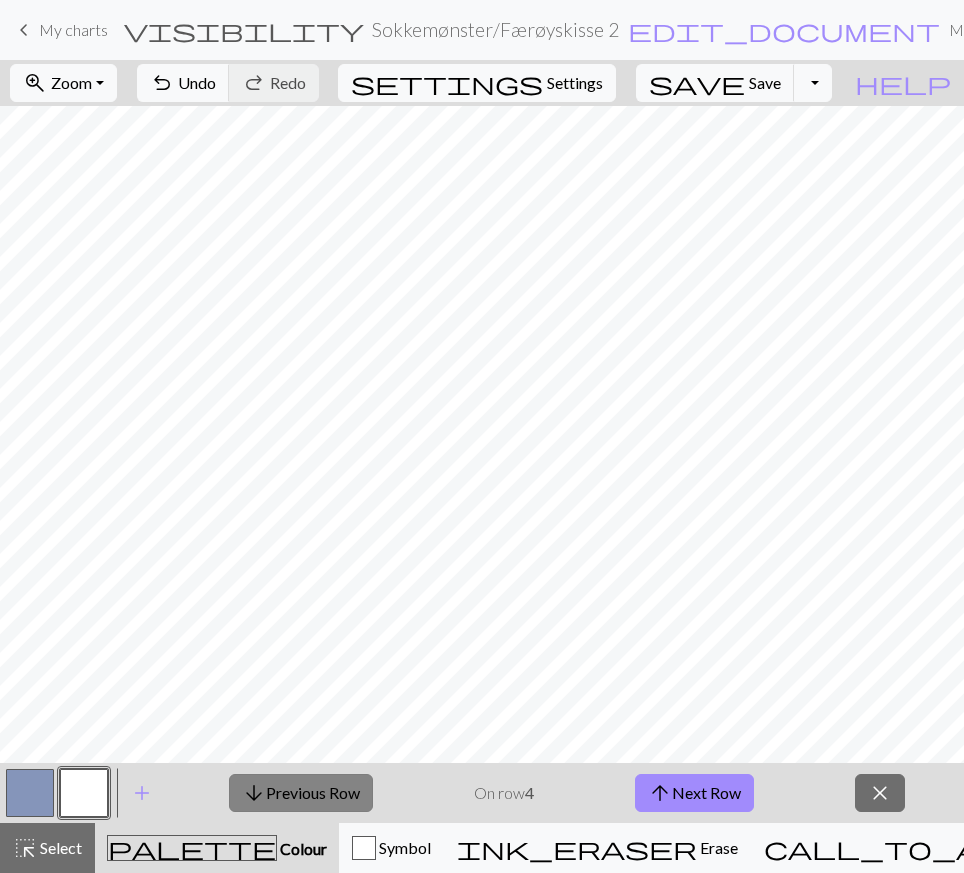 click on "arrow_downward Previous Row" at bounding box center (301, 793) 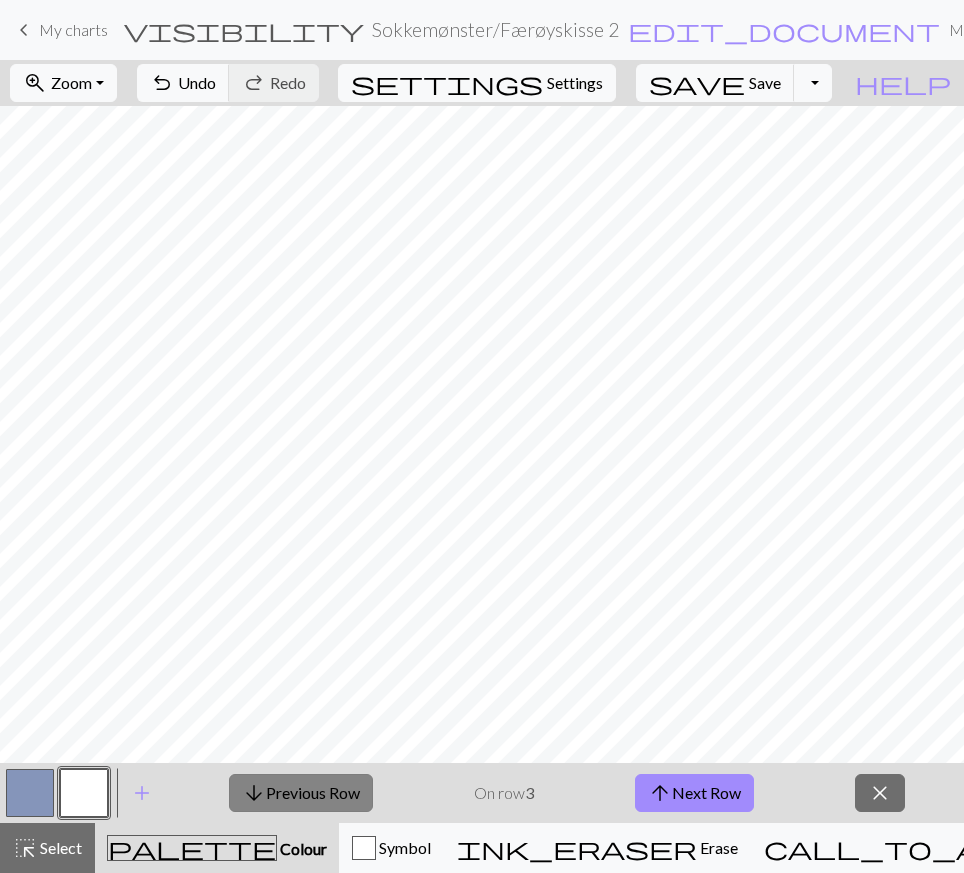click on "arrow_downward Previous Row" at bounding box center (301, 793) 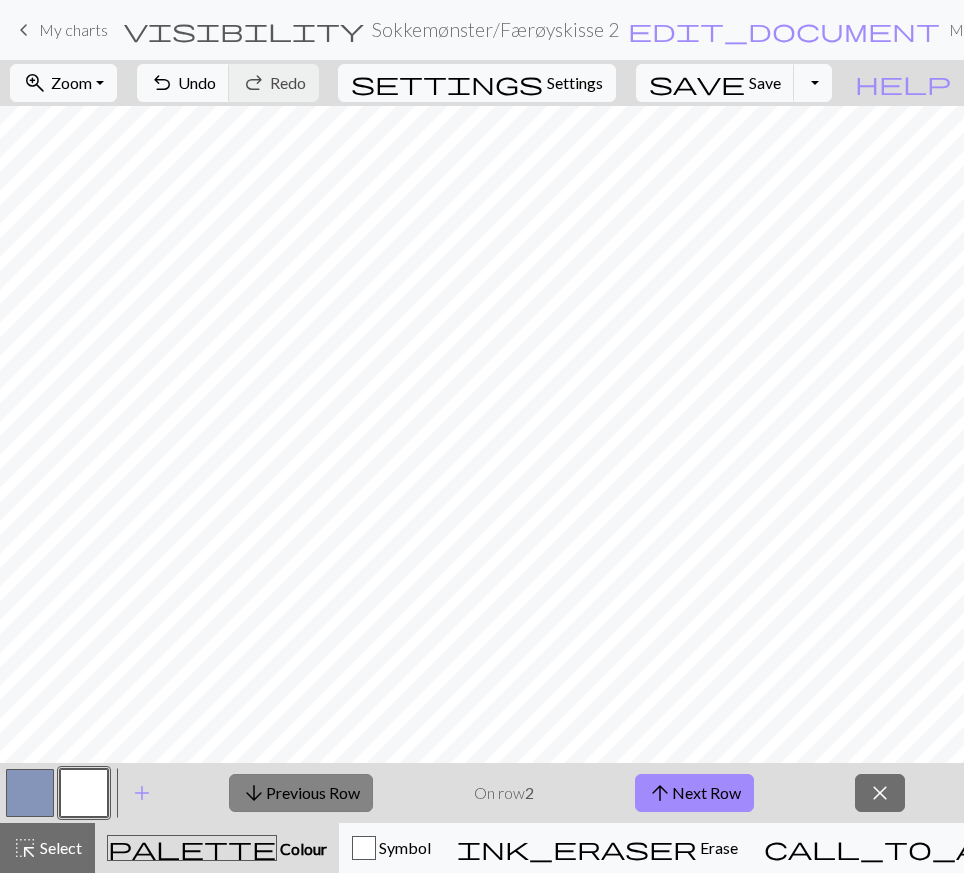 click on "arrow_downward Previous Row" at bounding box center (301, 793) 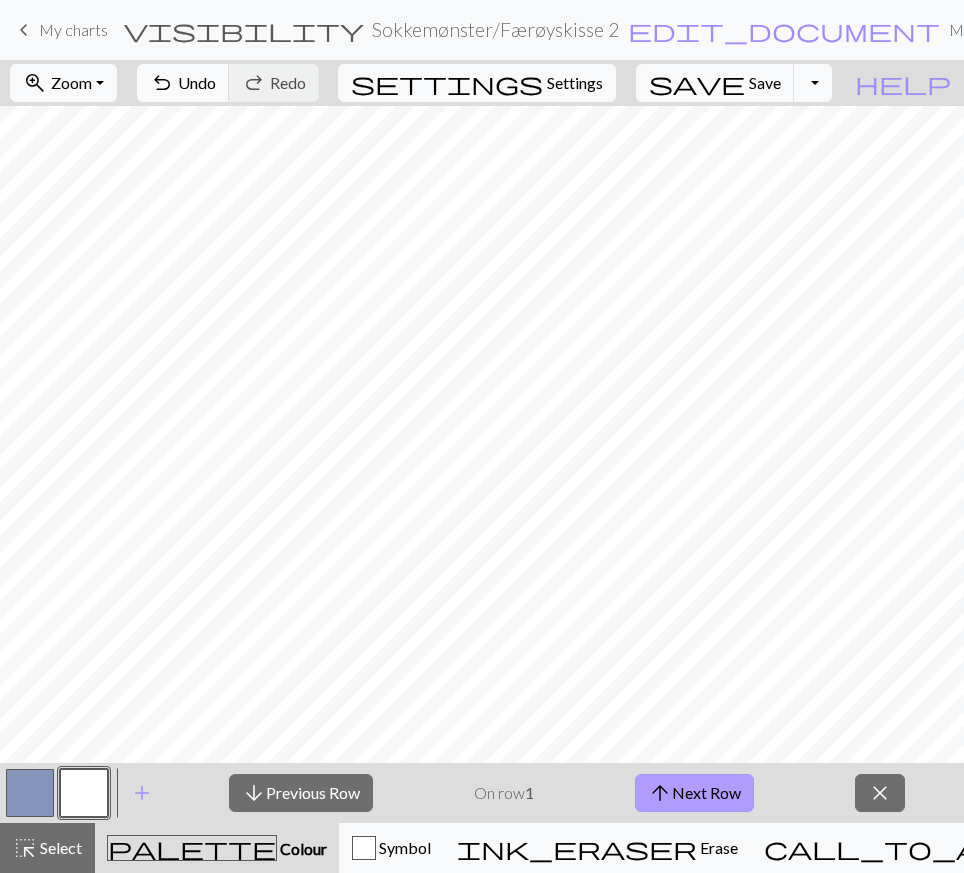 click on "arrow_upward  Next Row" at bounding box center [694, 793] 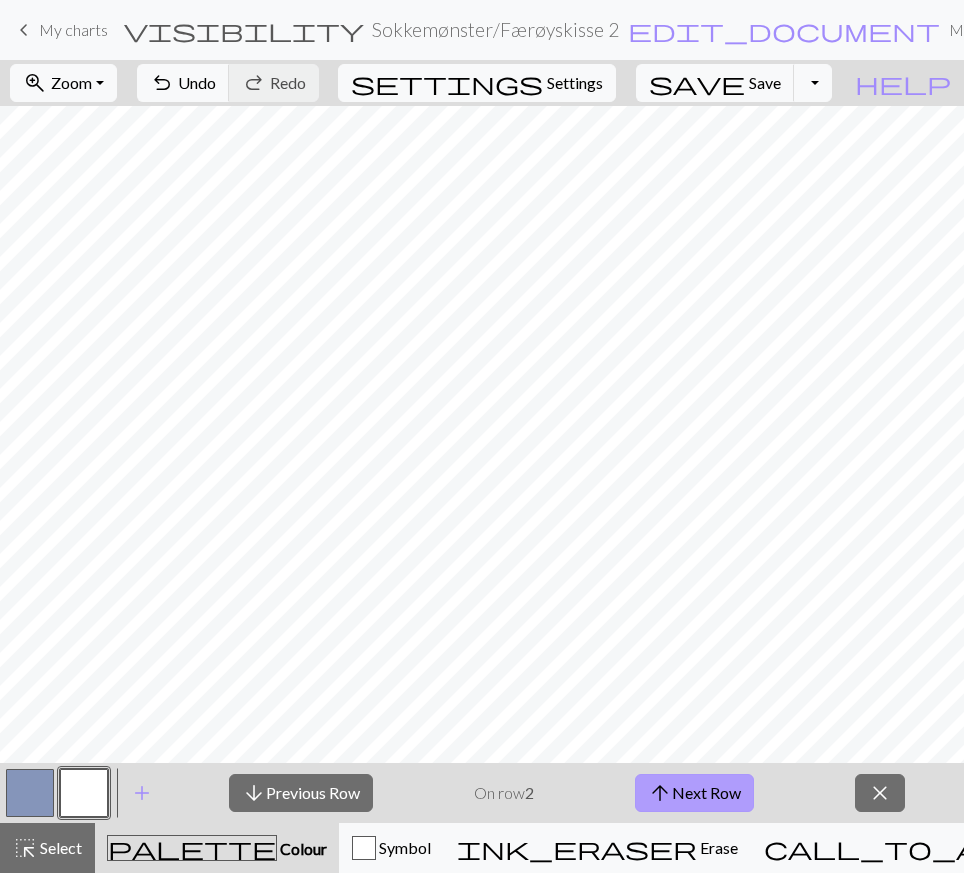 click on "arrow_upward  Next Row" at bounding box center [694, 793] 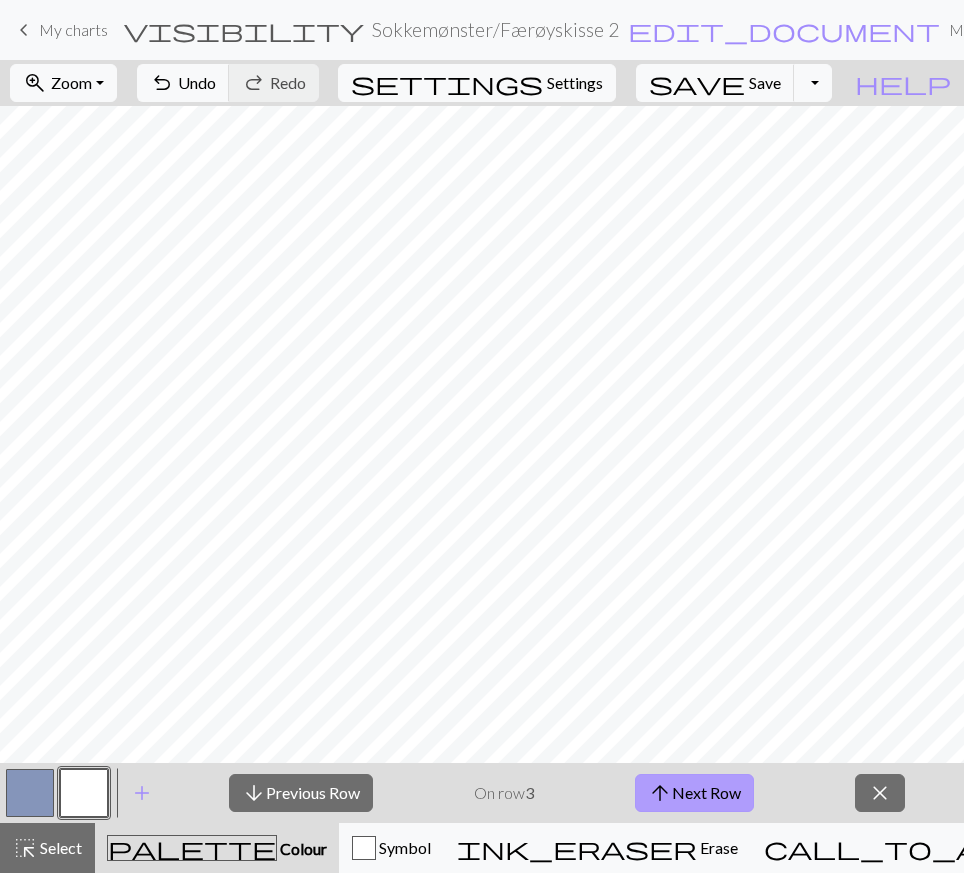 click on "arrow_upward  Next Row" at bounding box center (694, 793) 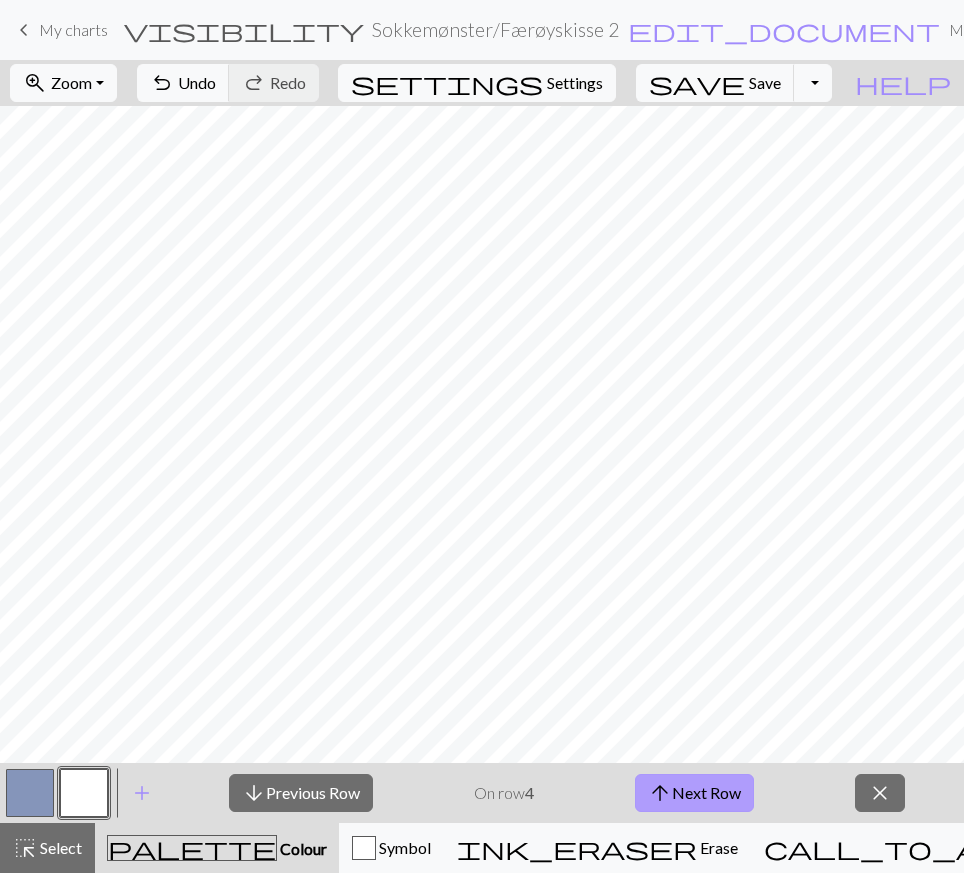 click on "arrow_upward  Next Row" at bounding box center (694, 793) 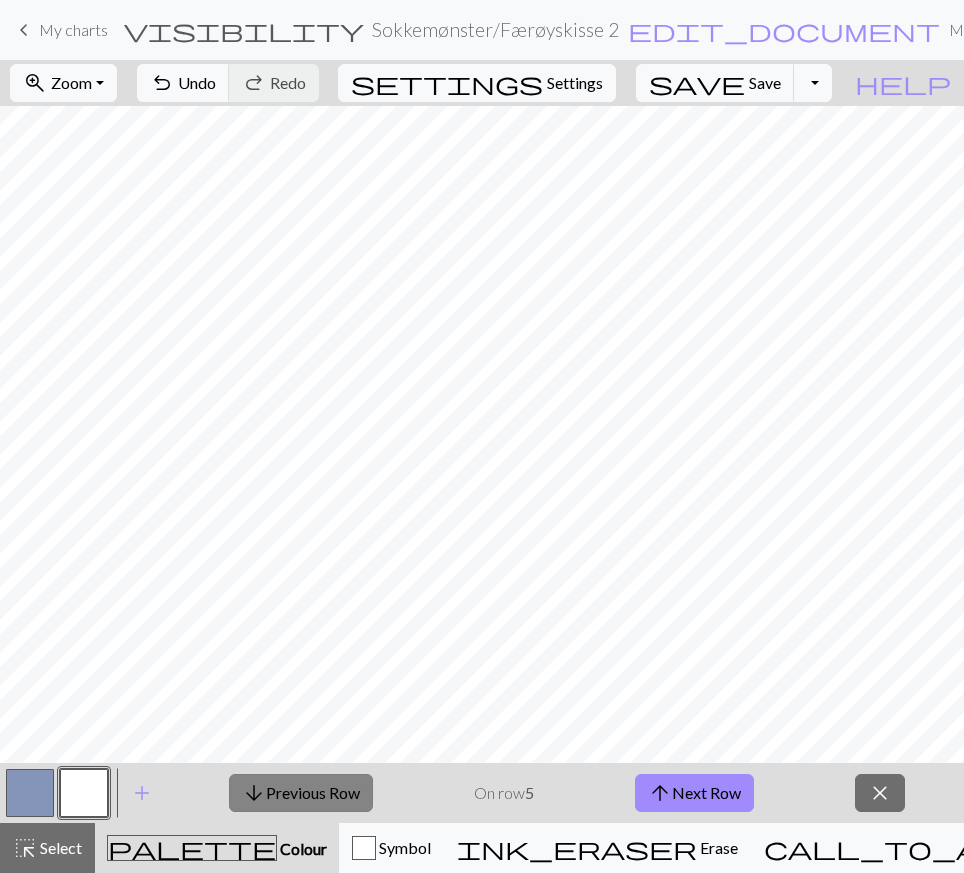click on "arrow_downward Previous Row" at bounding box center (301, 793) 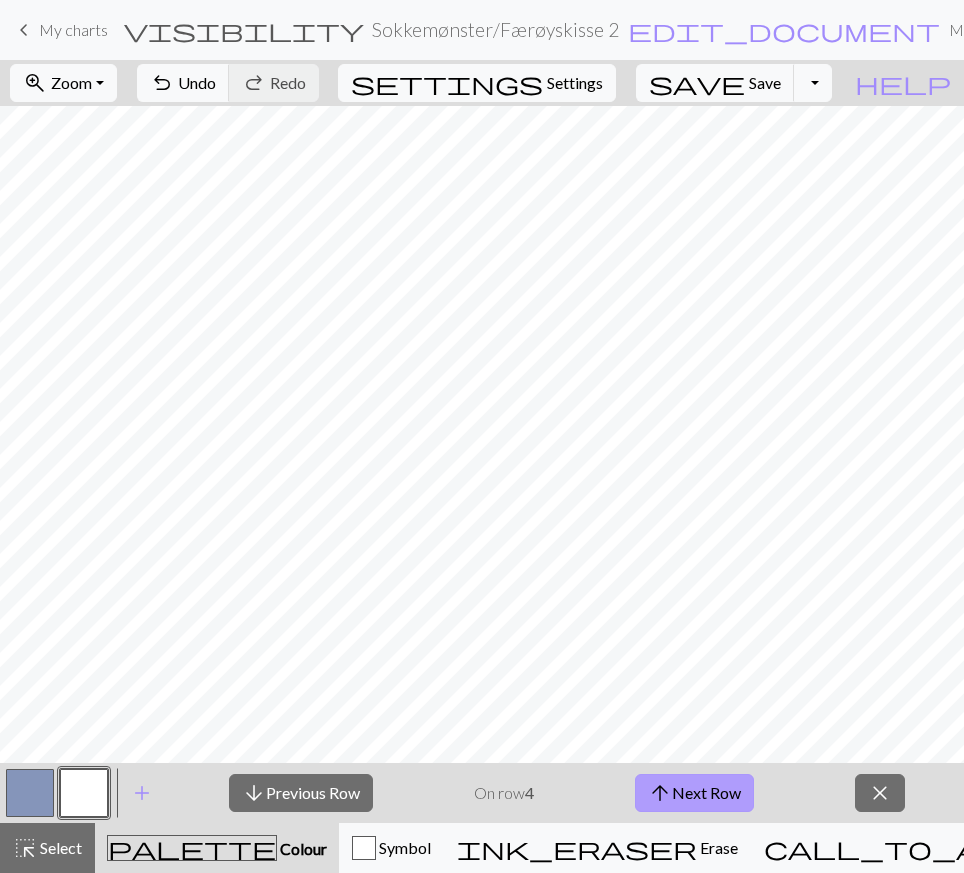 click on "arrow_upward  Next Row" at bounding box center [694, 793] 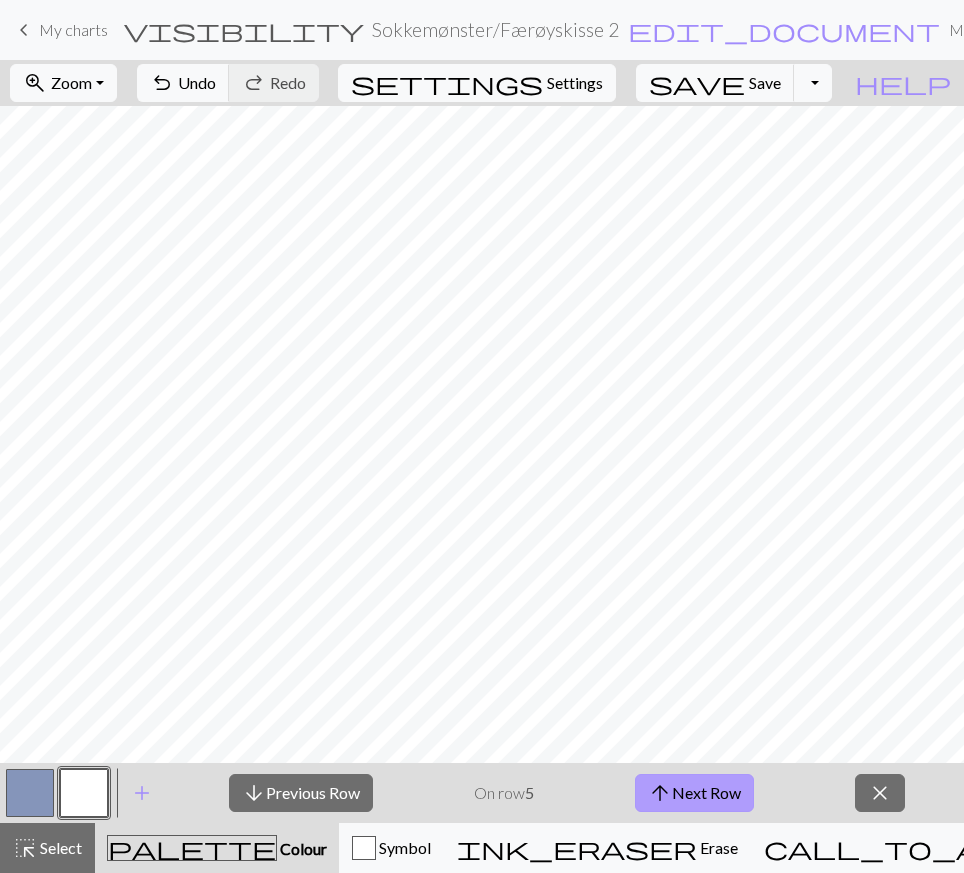 click on "arrow_upward  Next Row" at bounding box center (694, 793) 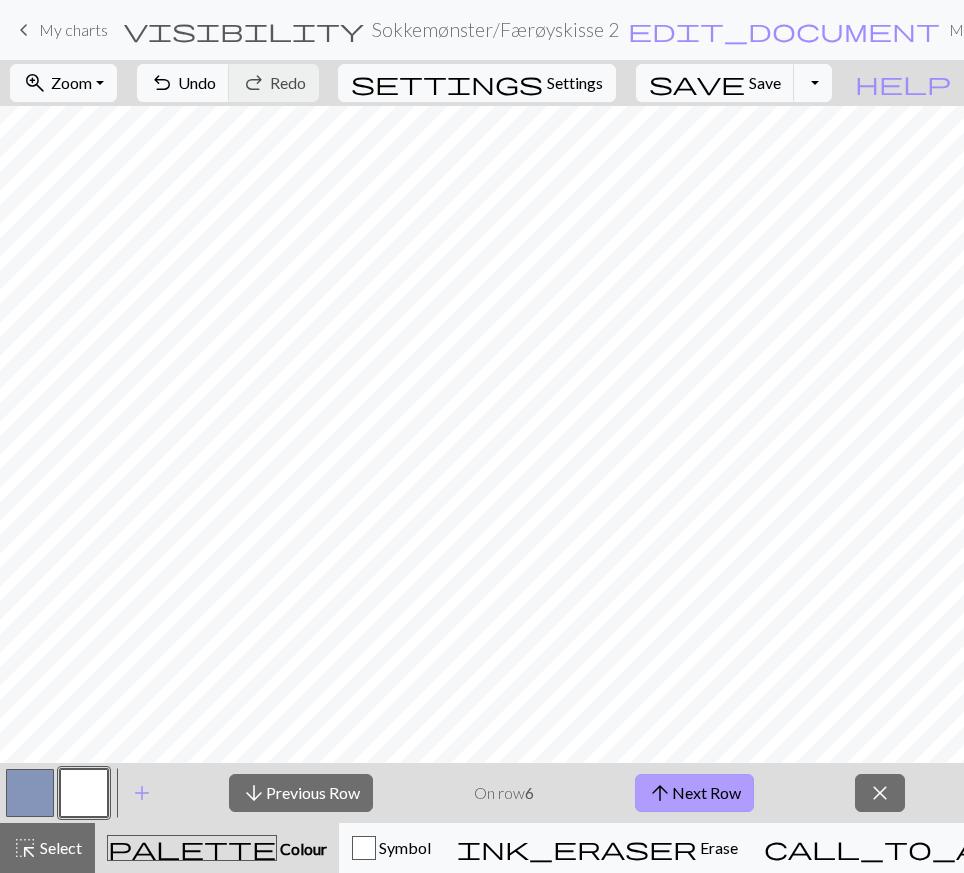 click on "arrow_upward  Next Row" at bounding box center (694, 793) 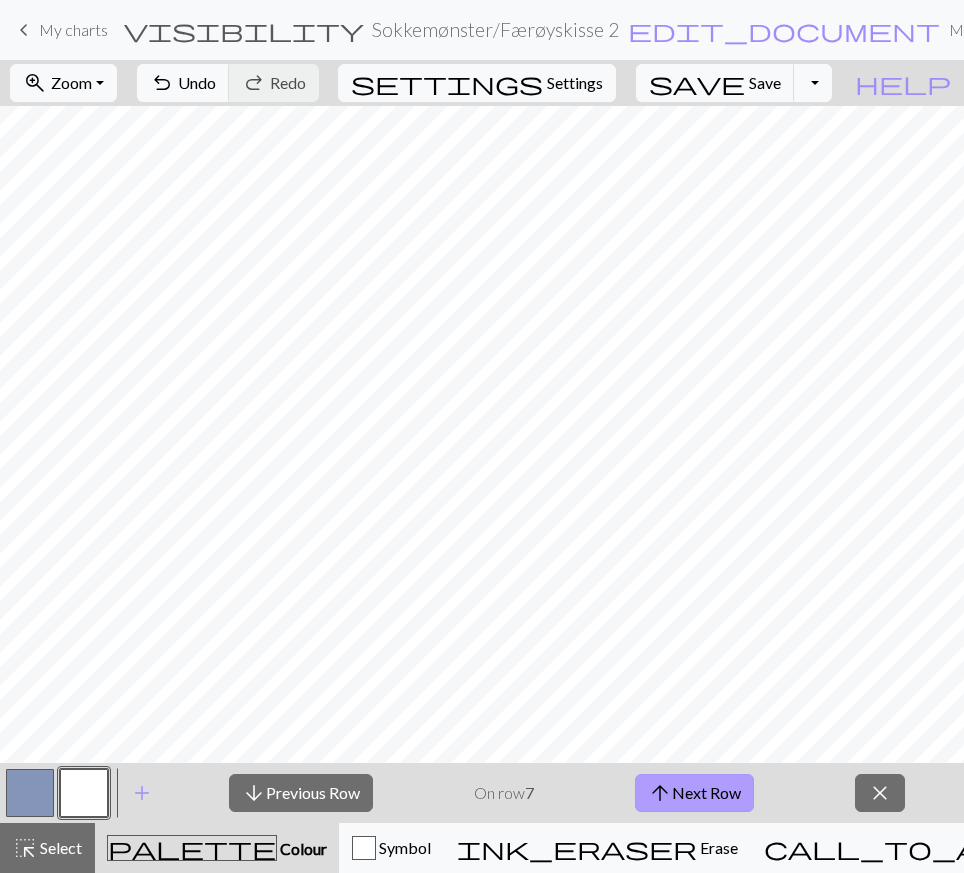 click on "arrow_upward  Next Row" at bounding box center (694, 793) 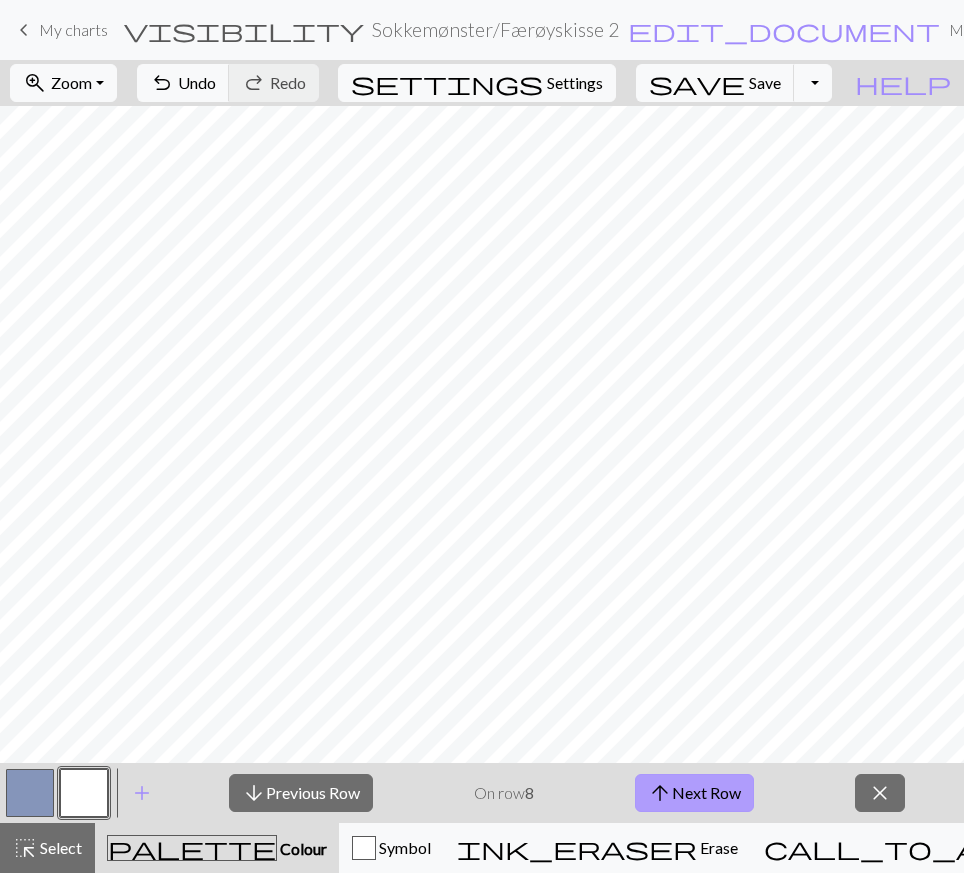 click on "arrow_upward  Next Row" at bounding box center [694, 793] 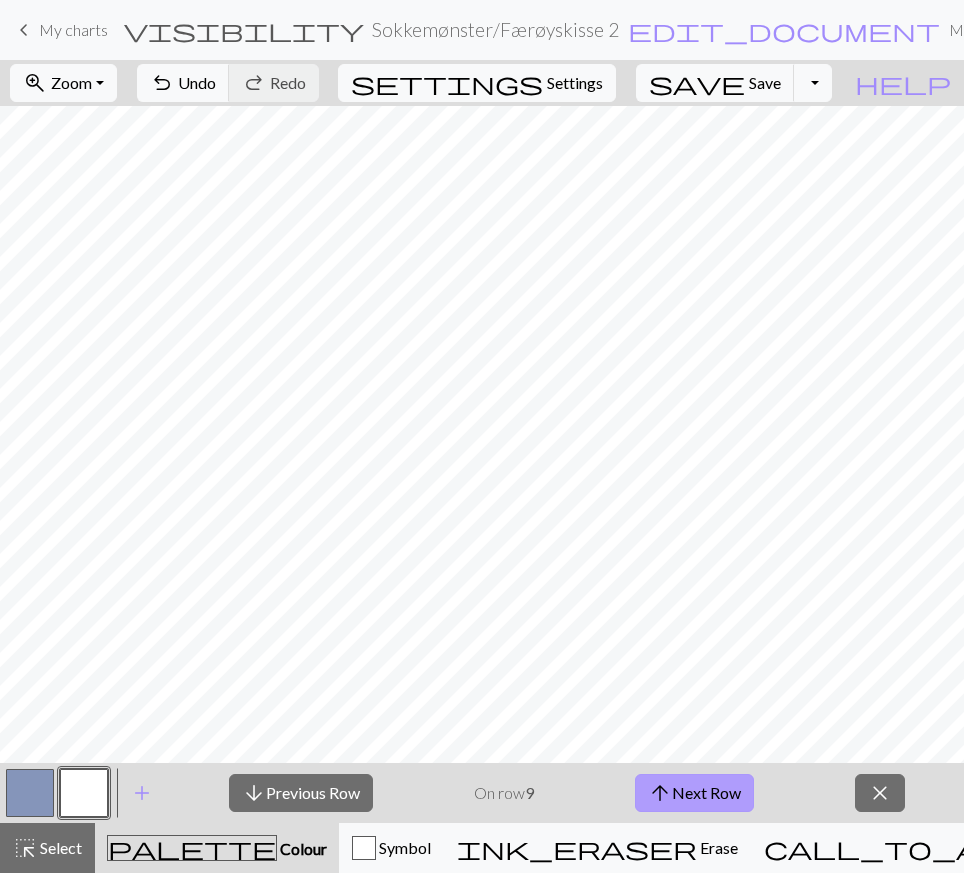 click on "arrow_upward  Next Row" at bounding box center [694, 793] 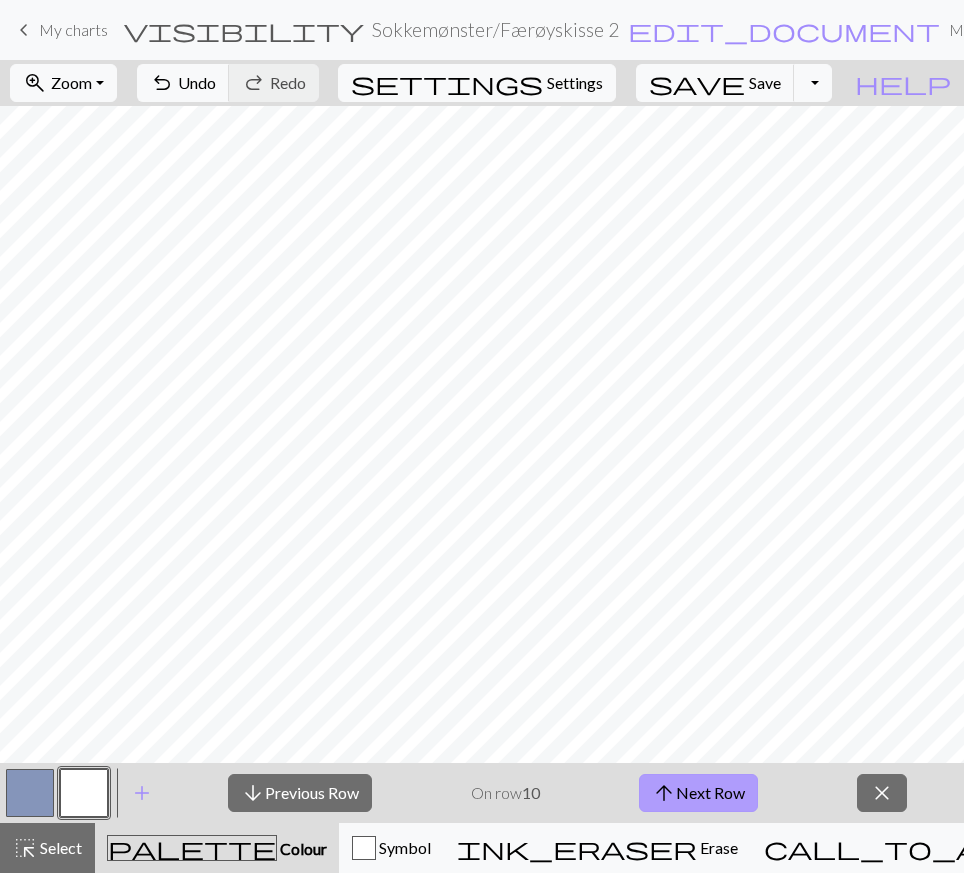 click on "arrow_upward  Next Row" at bounding box center (698, 793) 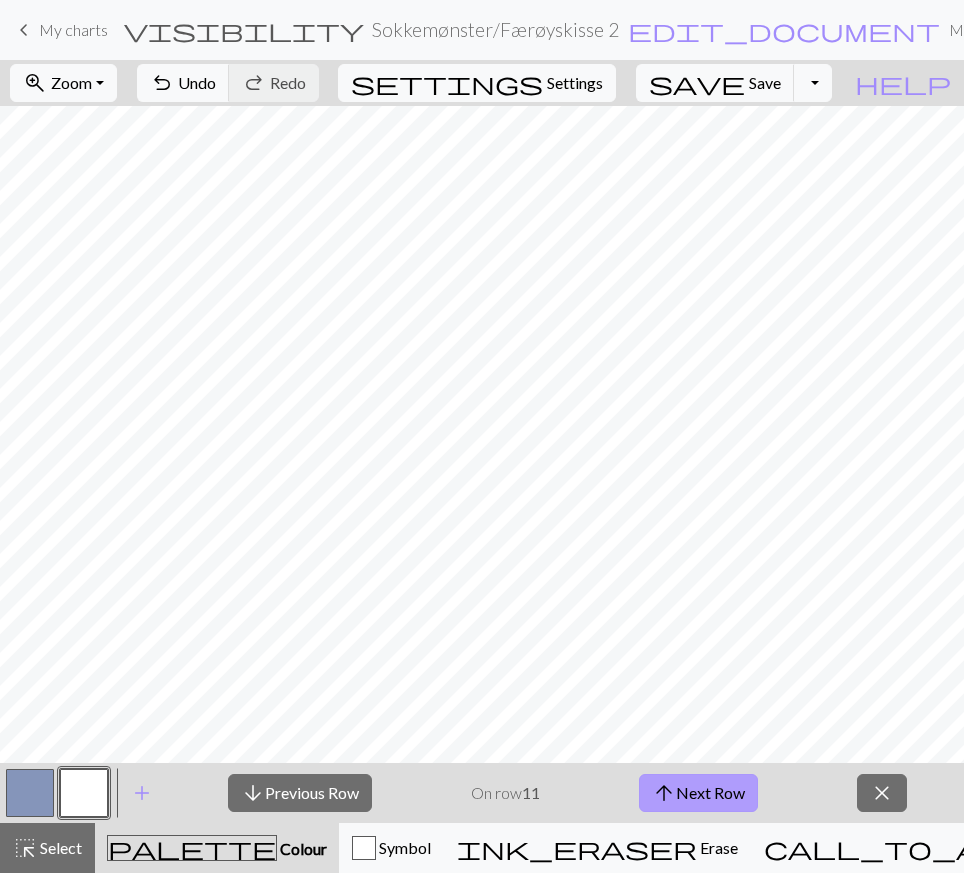 click on "arrow_upward  Next Row" at bounding box center (698, 793) 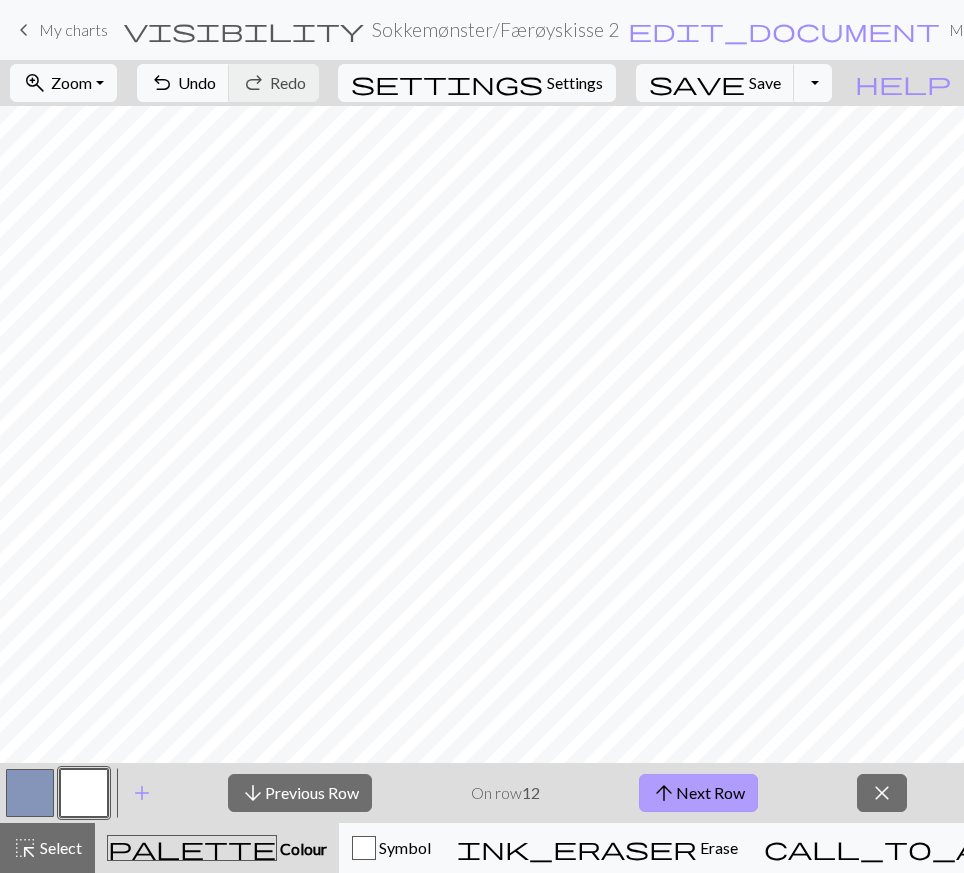 click on "arrow_upward  Next Row" at bounding box center [698, 793] 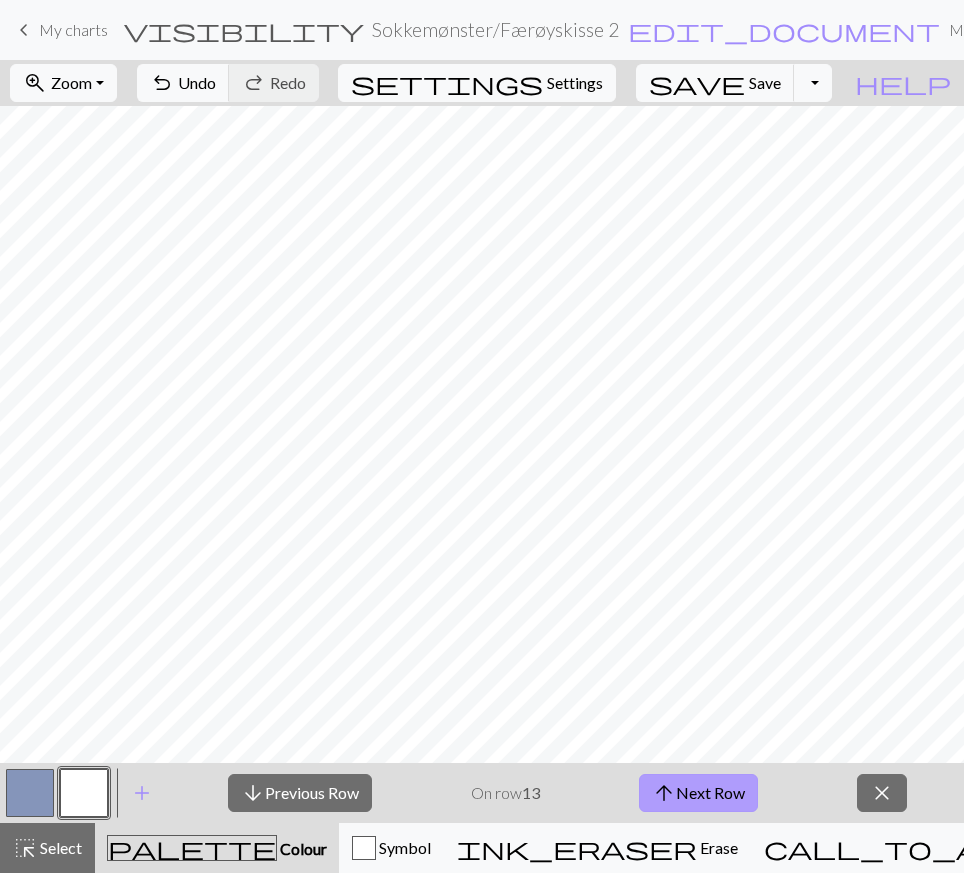 click on "arrow_upward  Next Row" at bounding box center [698, 793] 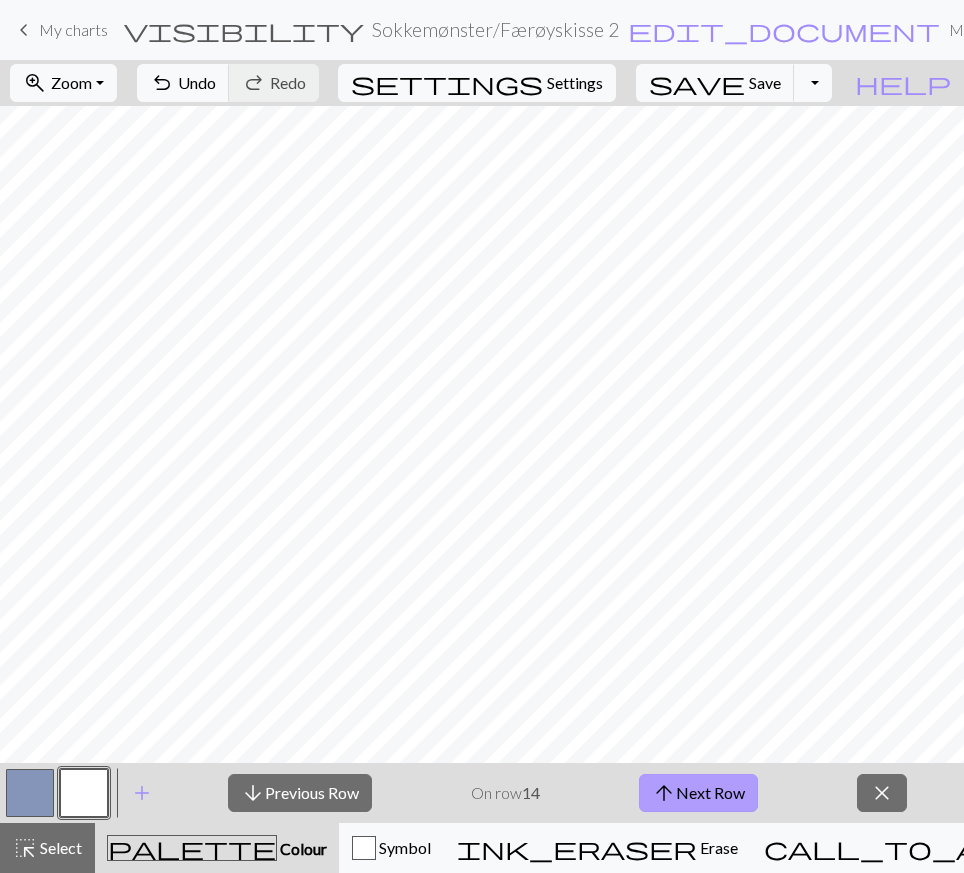 click on "arrow_upward  Next Row" at bounding box center [698, 793] 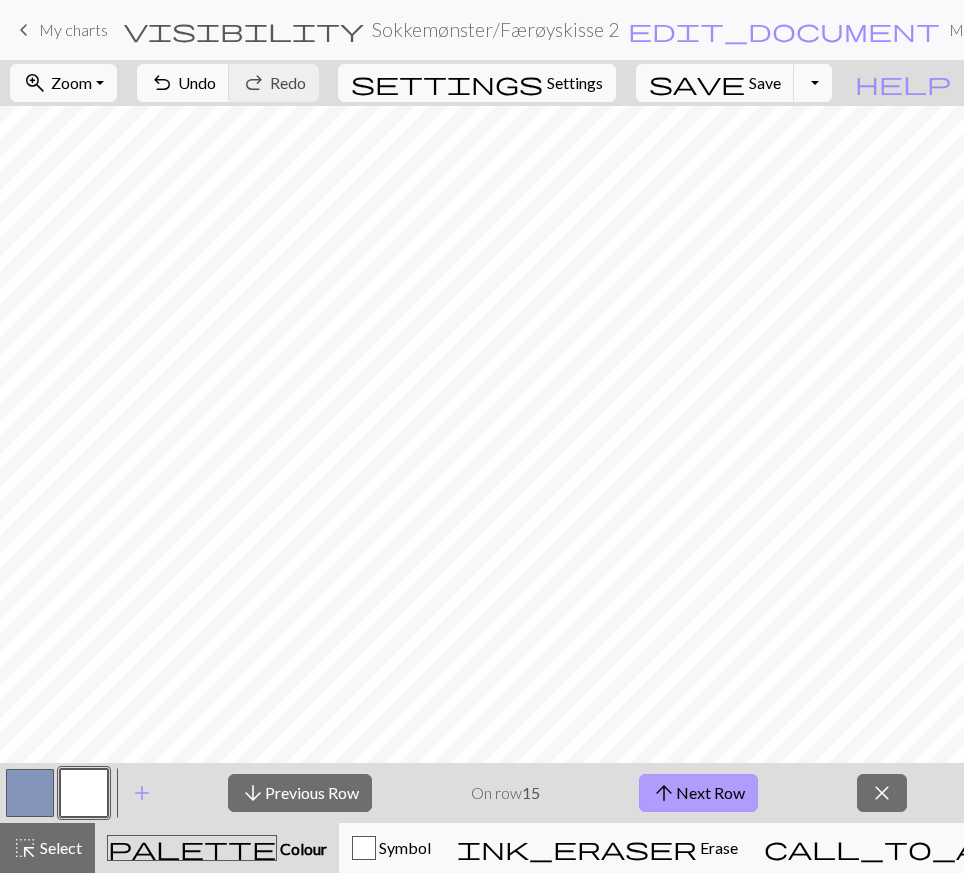click on "arrow_upward  Next Row" at bounding box center (698, 793) 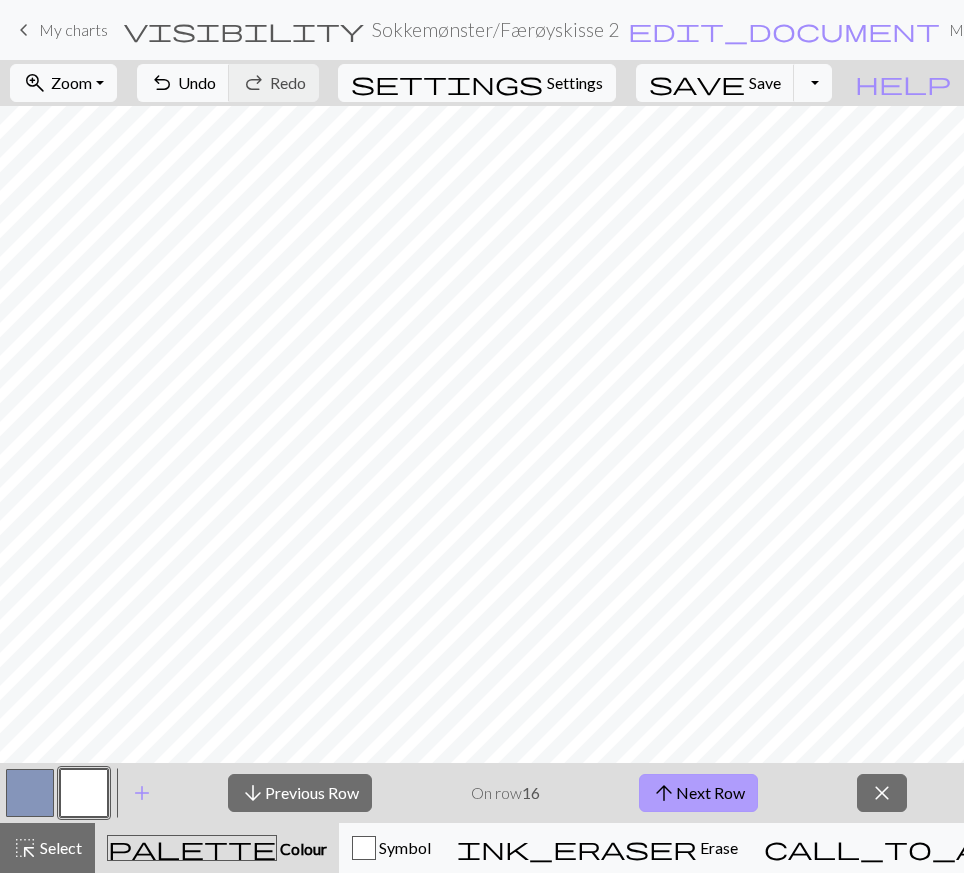 click on "arrow_upward  Next Row" at bounding box center (698, 793) 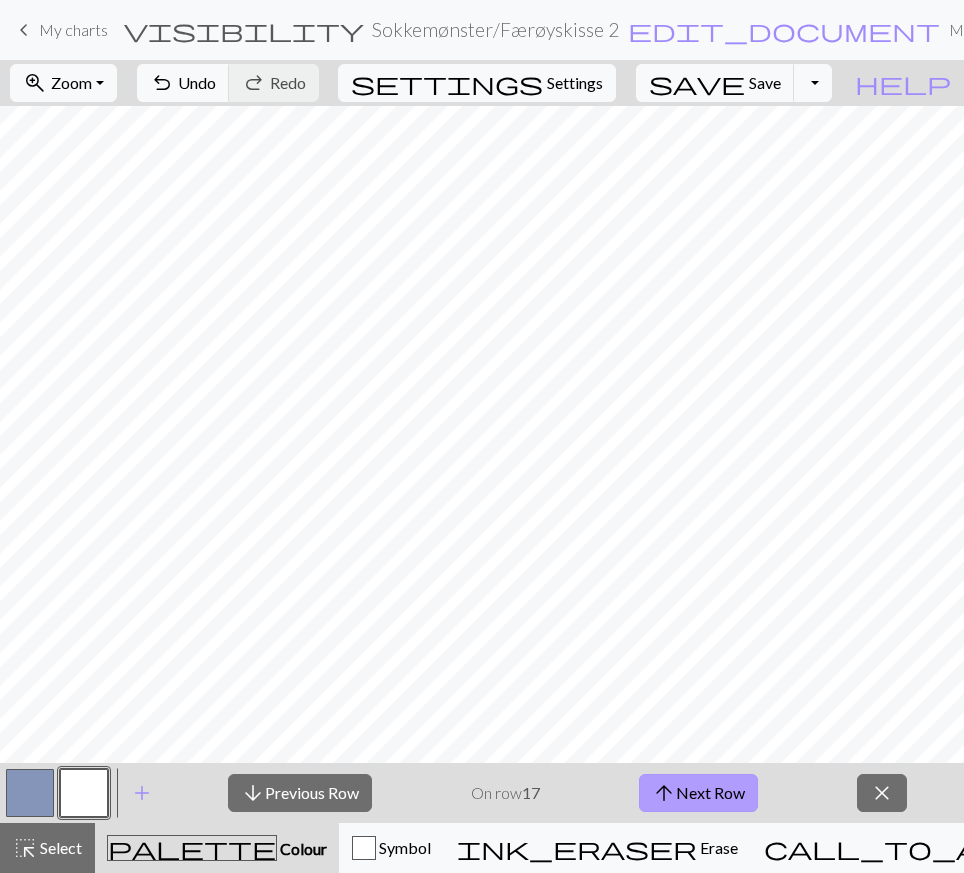 click on "arrow_upward  Next Row" at bounding box center (698, 793) 